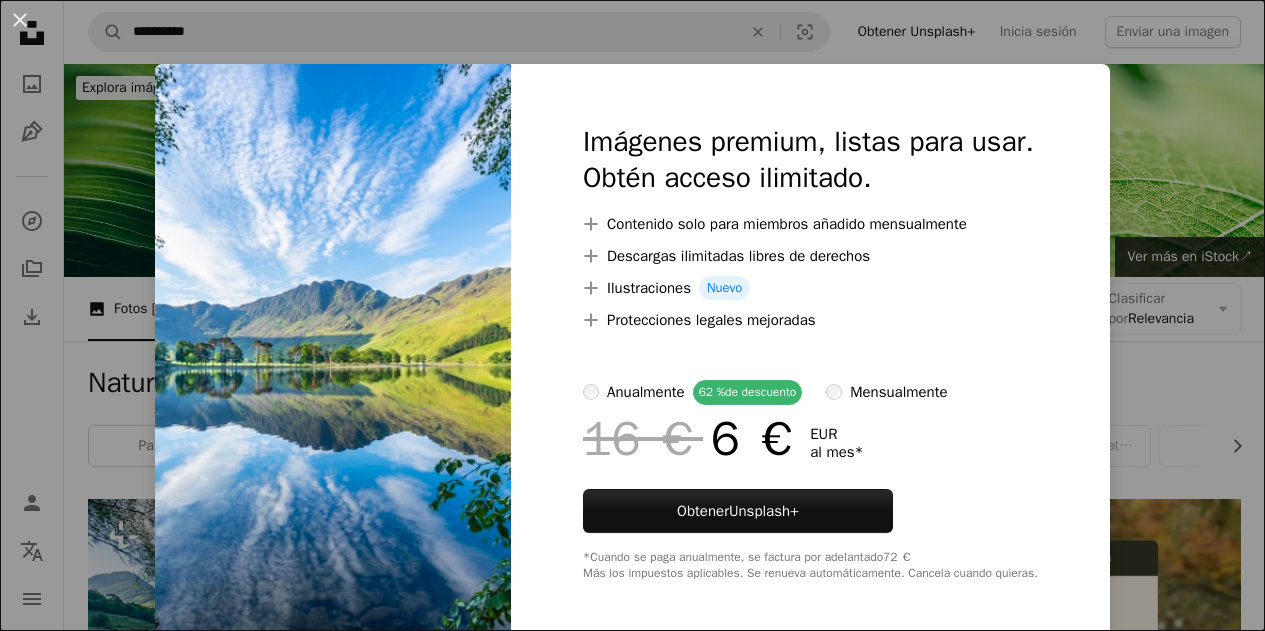 scroll, scrollTop: 351, scrollLeft: 0, axis: vertical 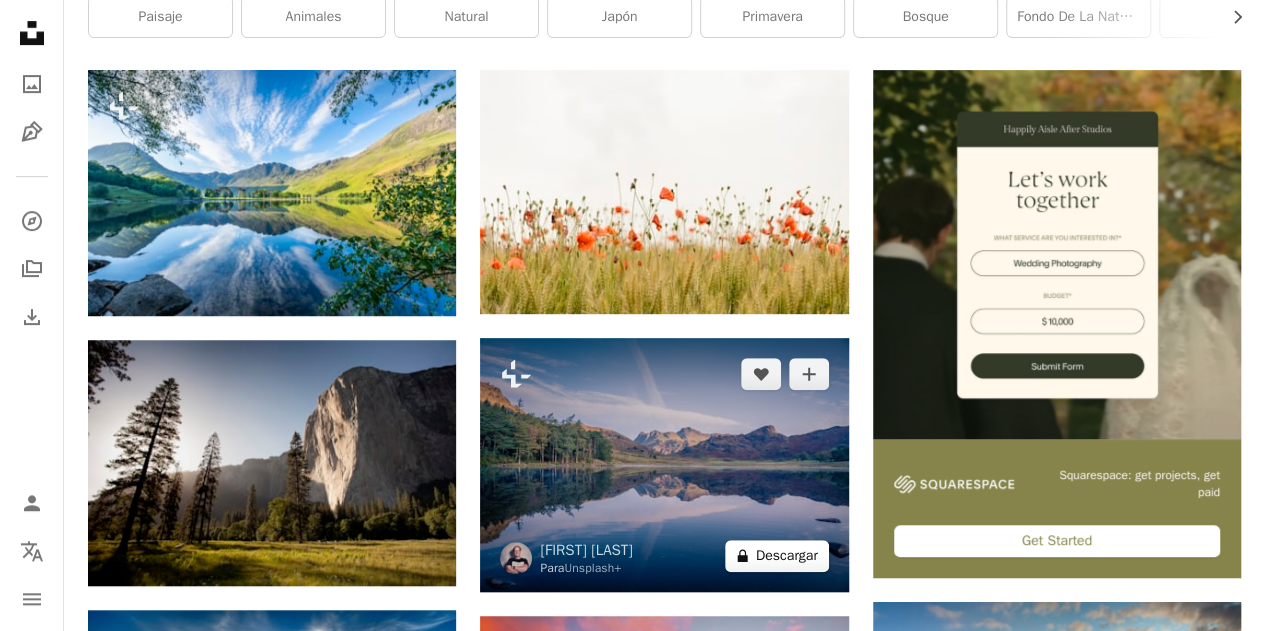 click on "A lock Descargar" at bounding box center [777, 556] 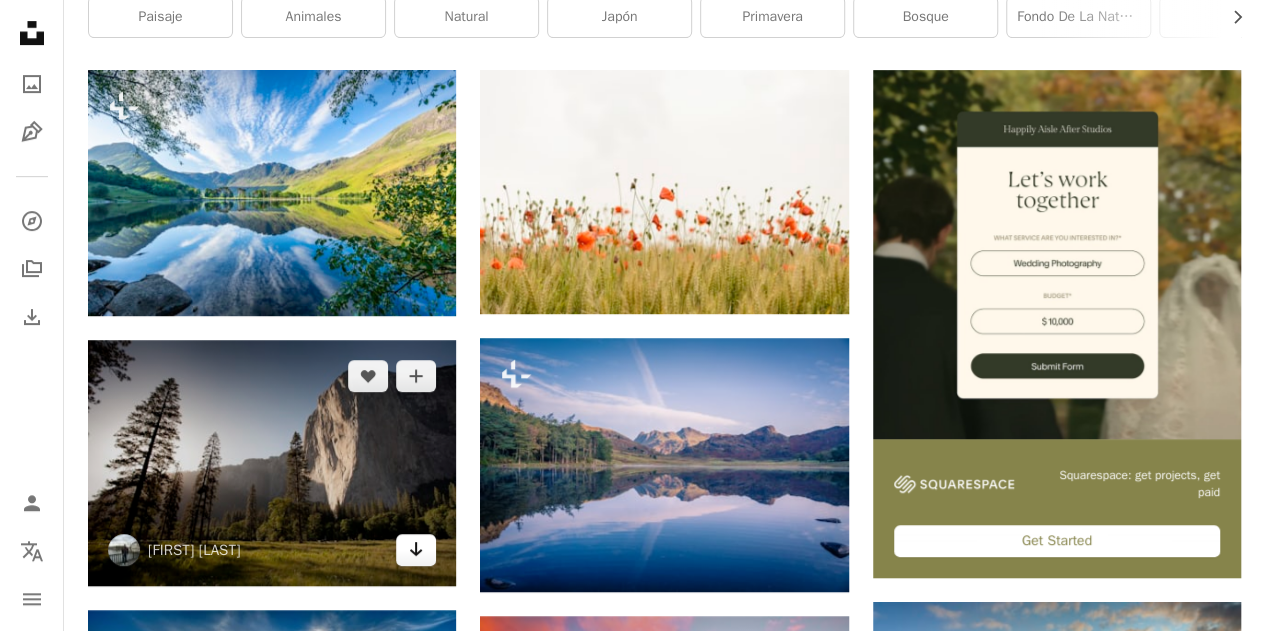 click on "Arrow pointing down" 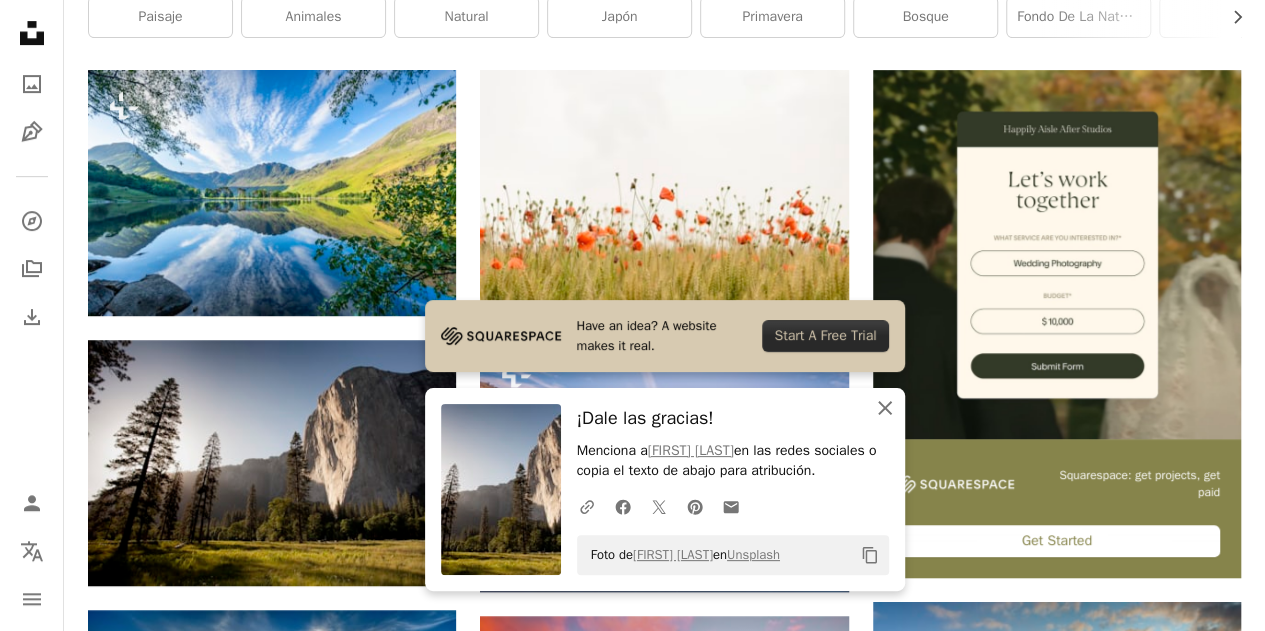 click on "An X shape Cerrar" at bounding box center (885, 408) 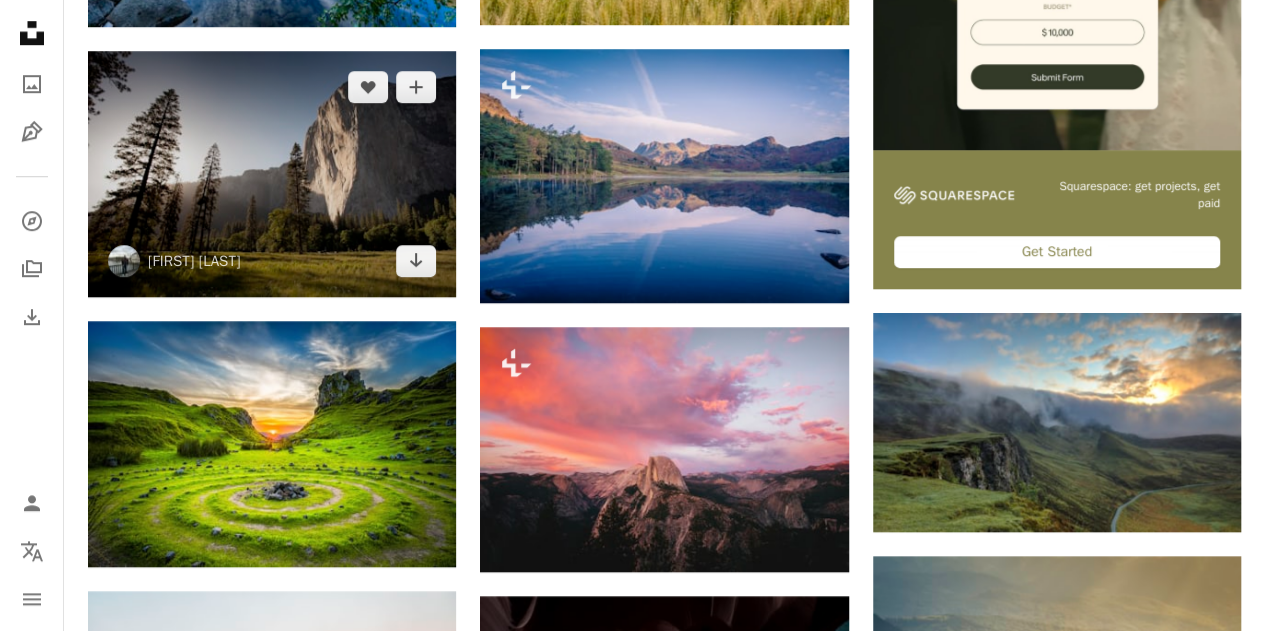 scroll, scrollTop: 720, scrollLeft: 0, axis: vertical 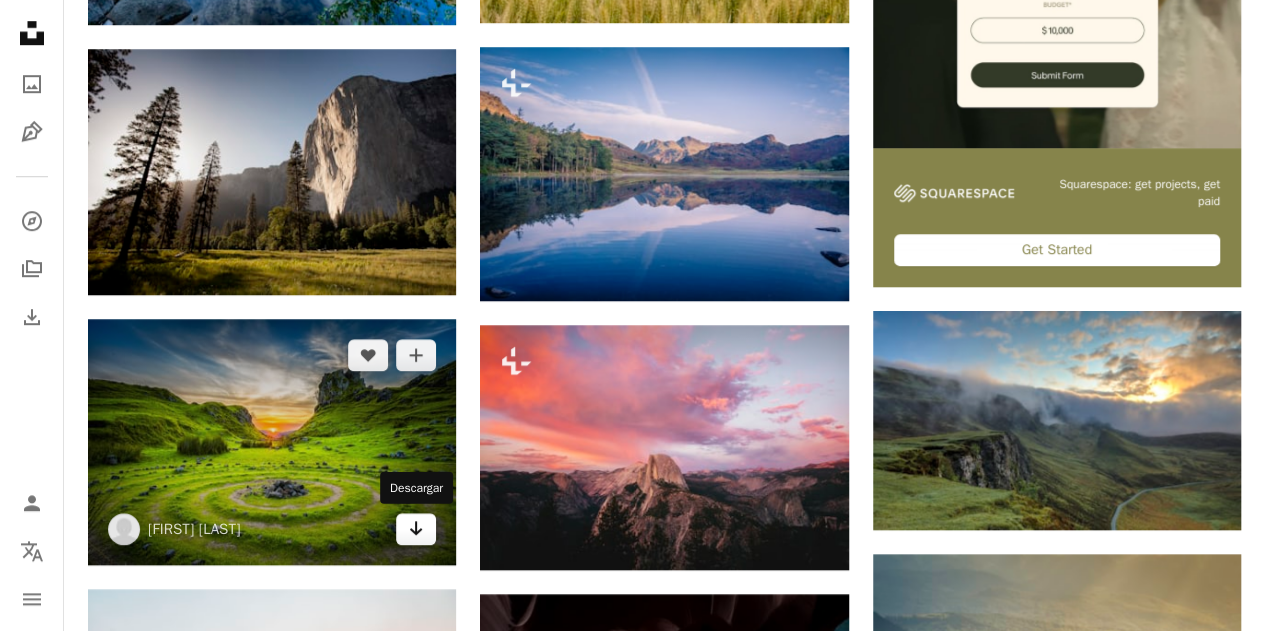 click 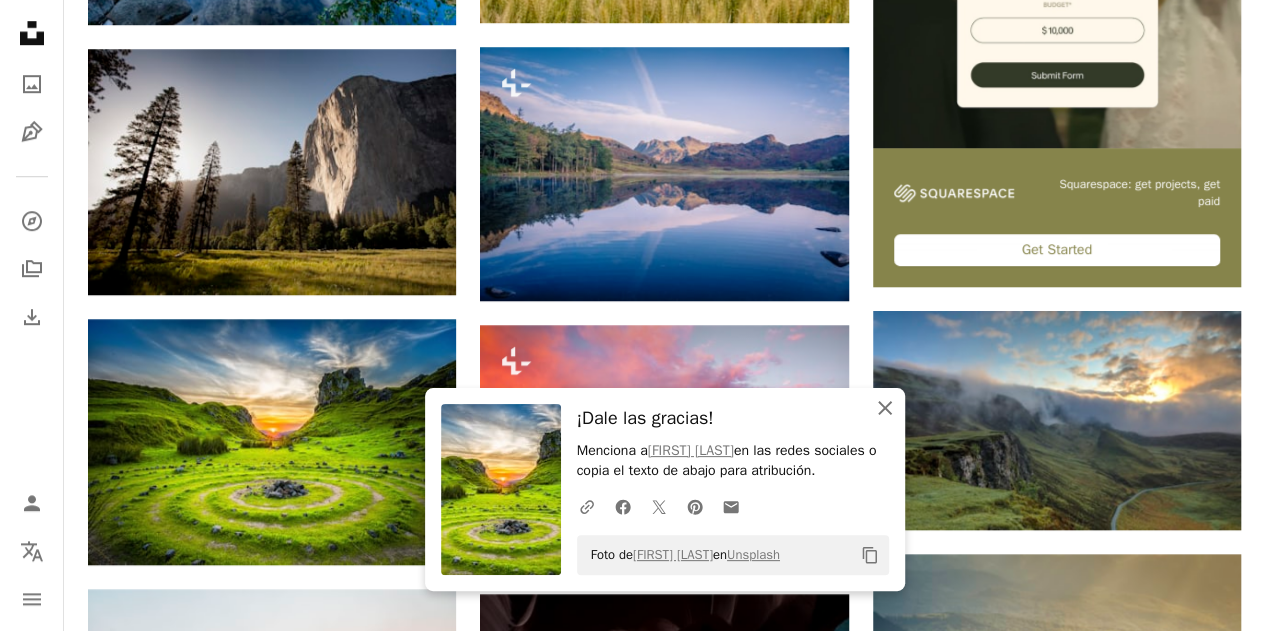 click 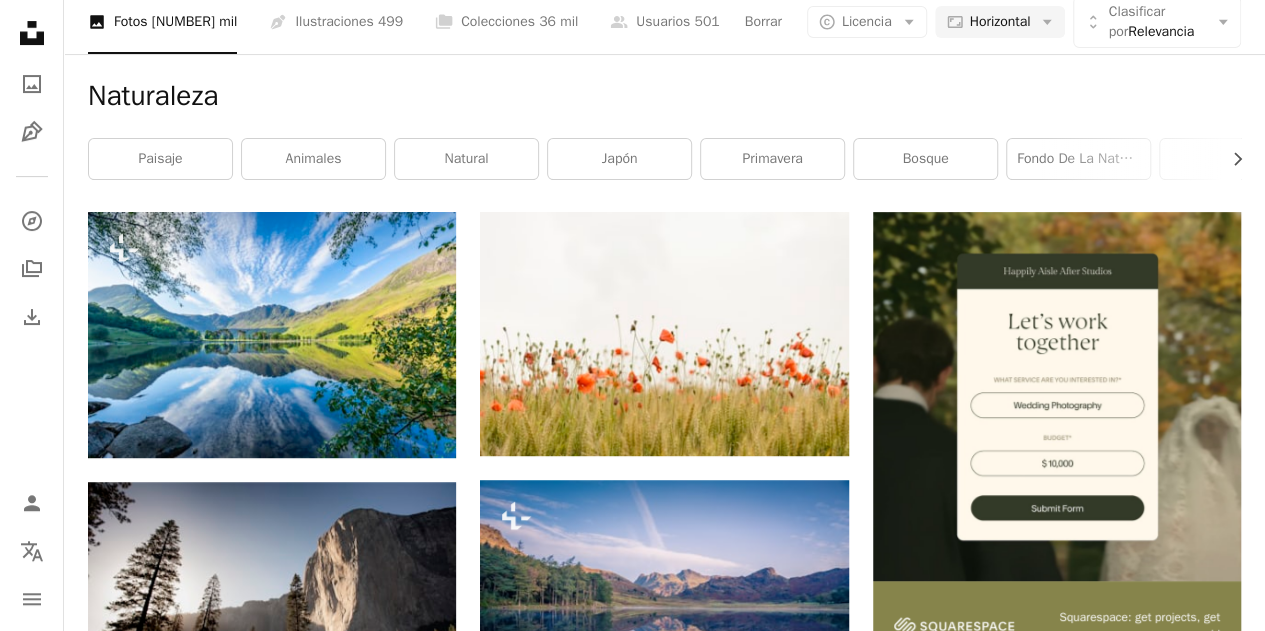 scroll, scrollTop: 0, scrollLeft: 0, axis: both 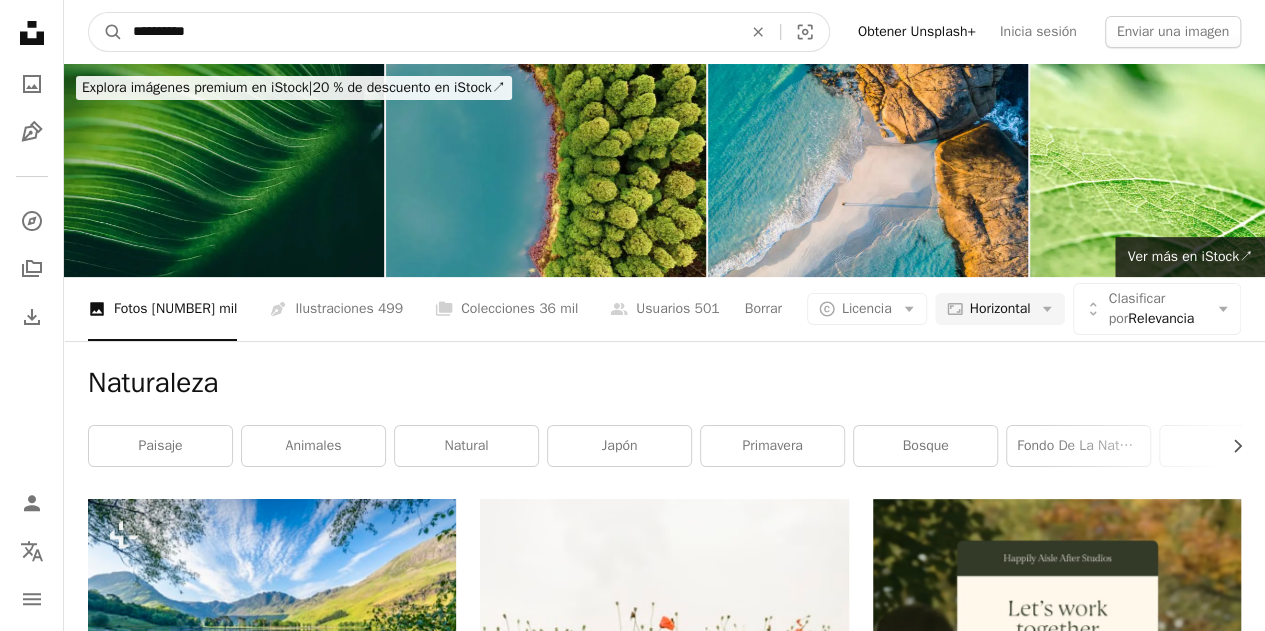 click on "**********" at bounding box center (429, 32) 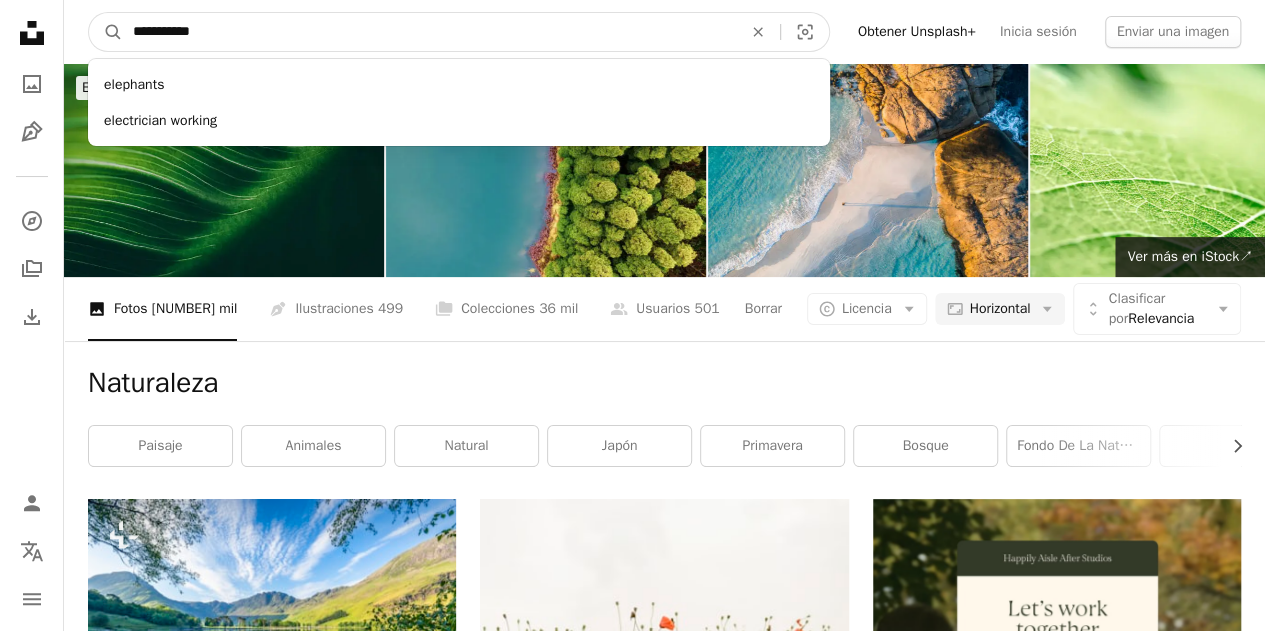 type on "**********" 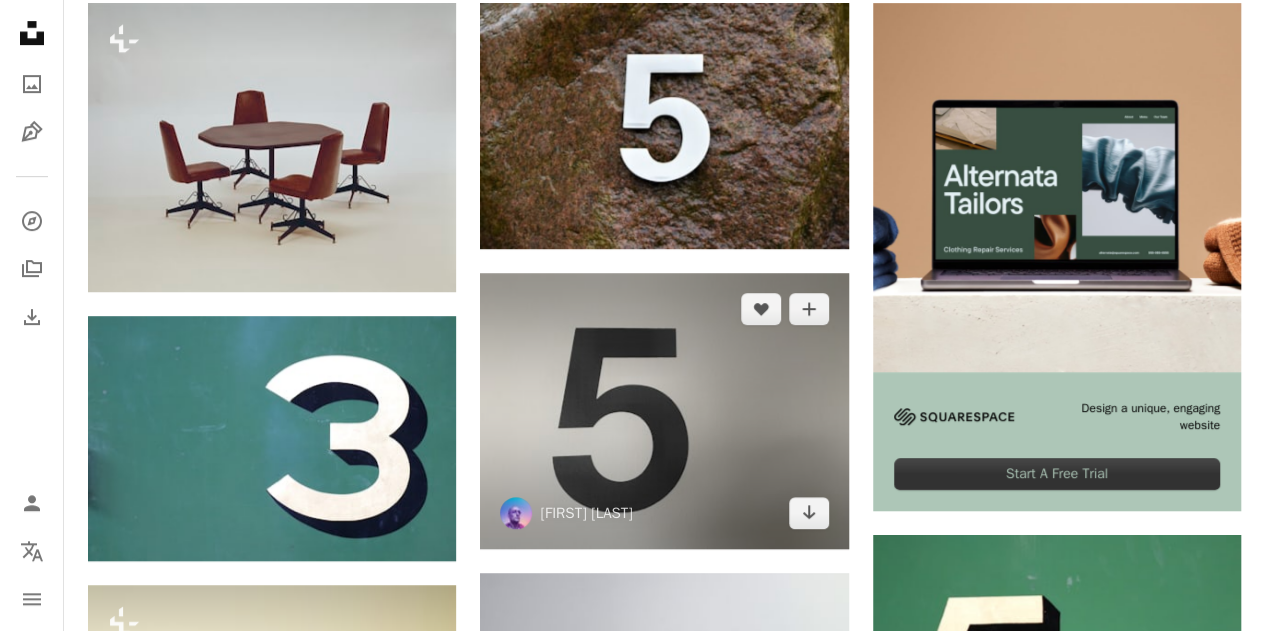 scroll, scrollTop: 0, scrollLeft: 0, axis: both 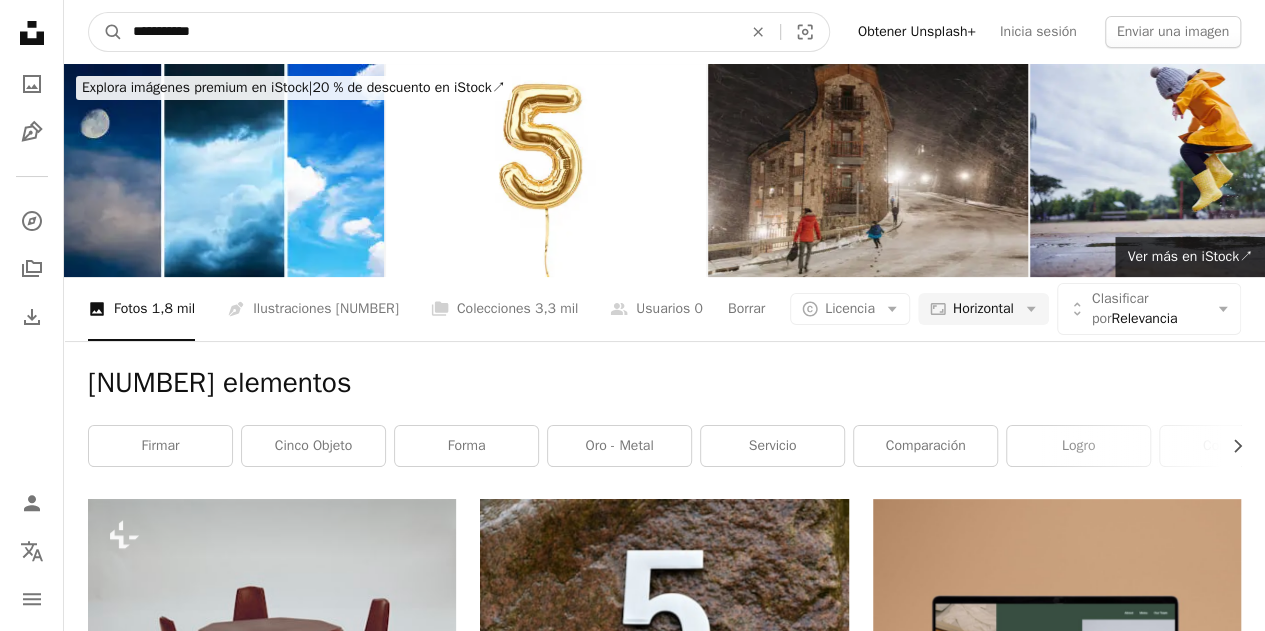 click on "**********" at bounding box center [429, 32] 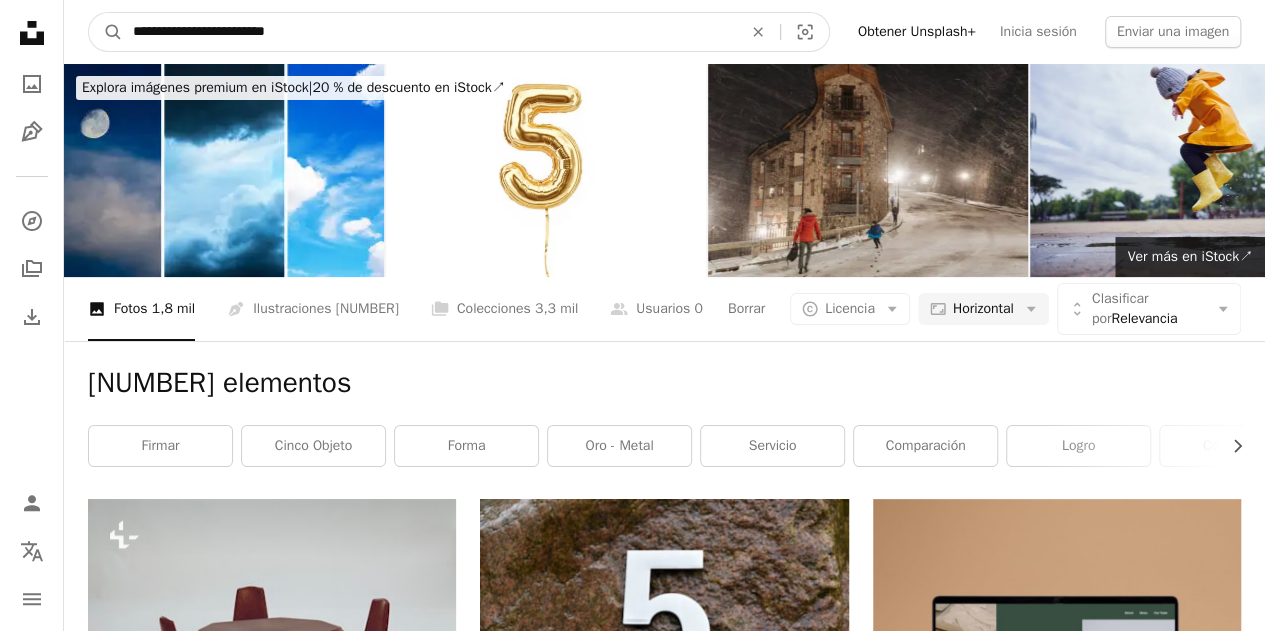 type on "**********" 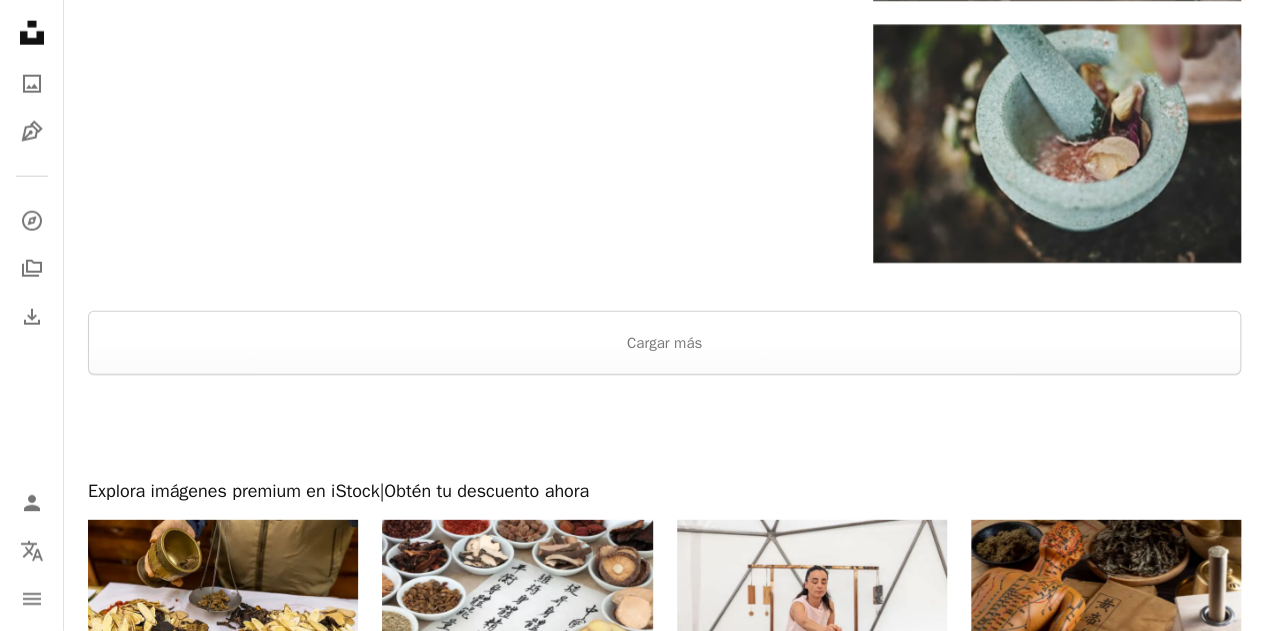 scroll, scrollTop: 2597, scrollLeft: 0, axis: vertical 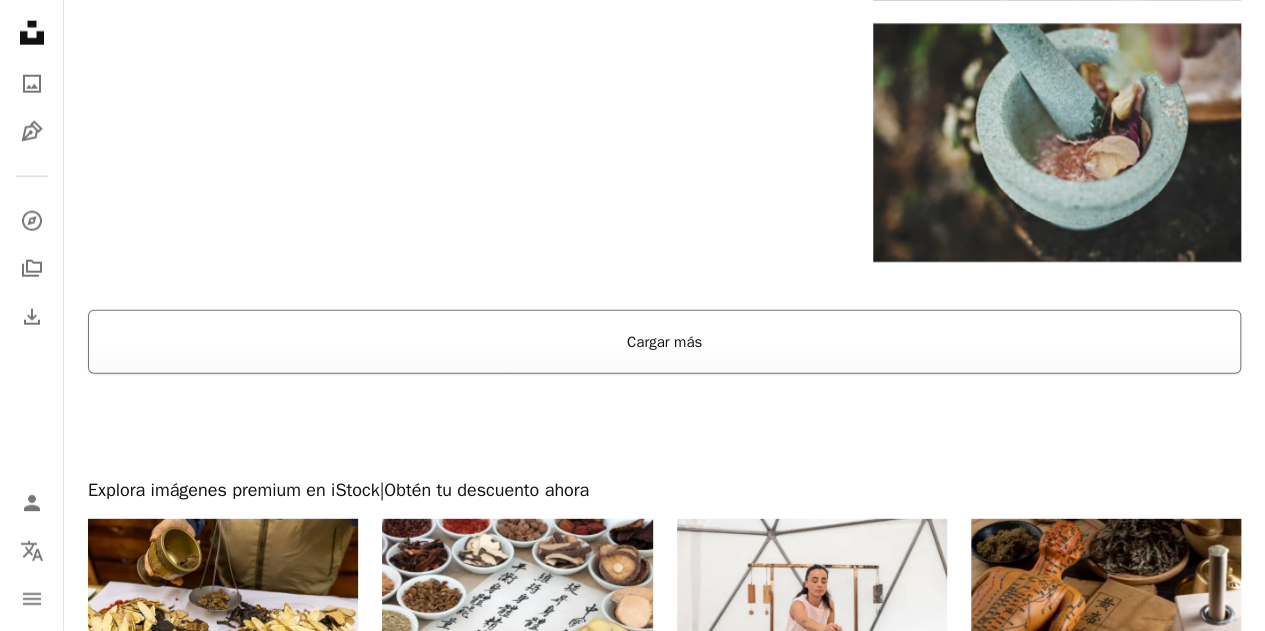 click on "Cargar más" at bounding box center [664, 342] 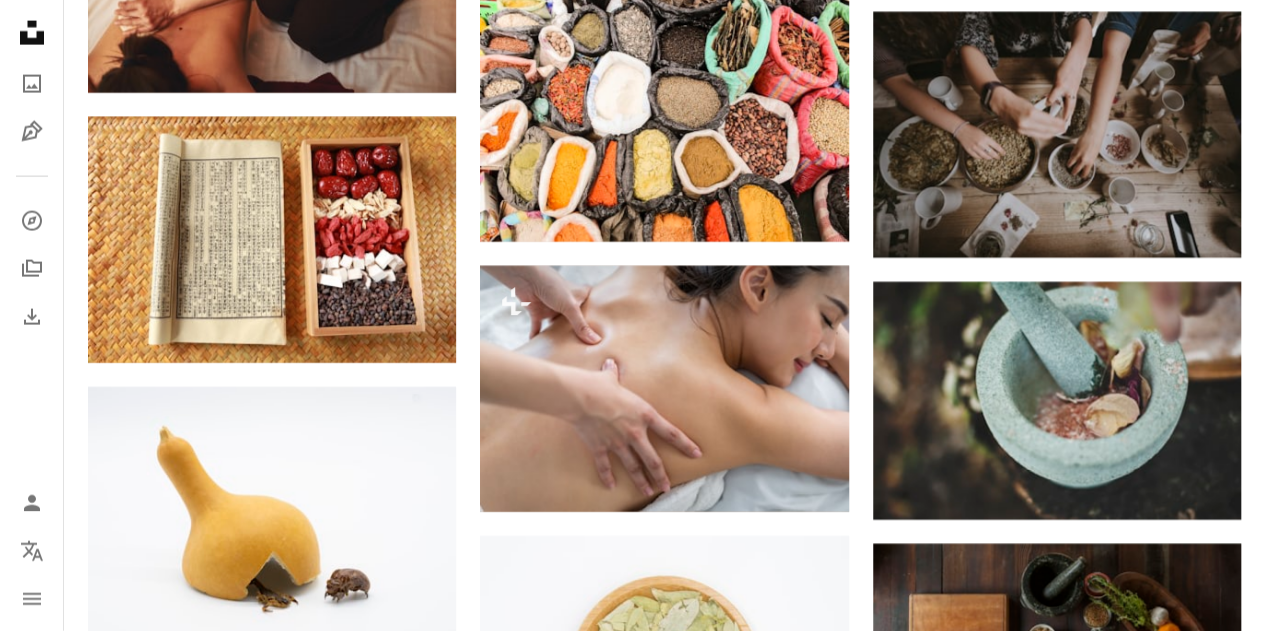 scroll, scrollTop: 2176, scrollLeft: 0, axis: vertical 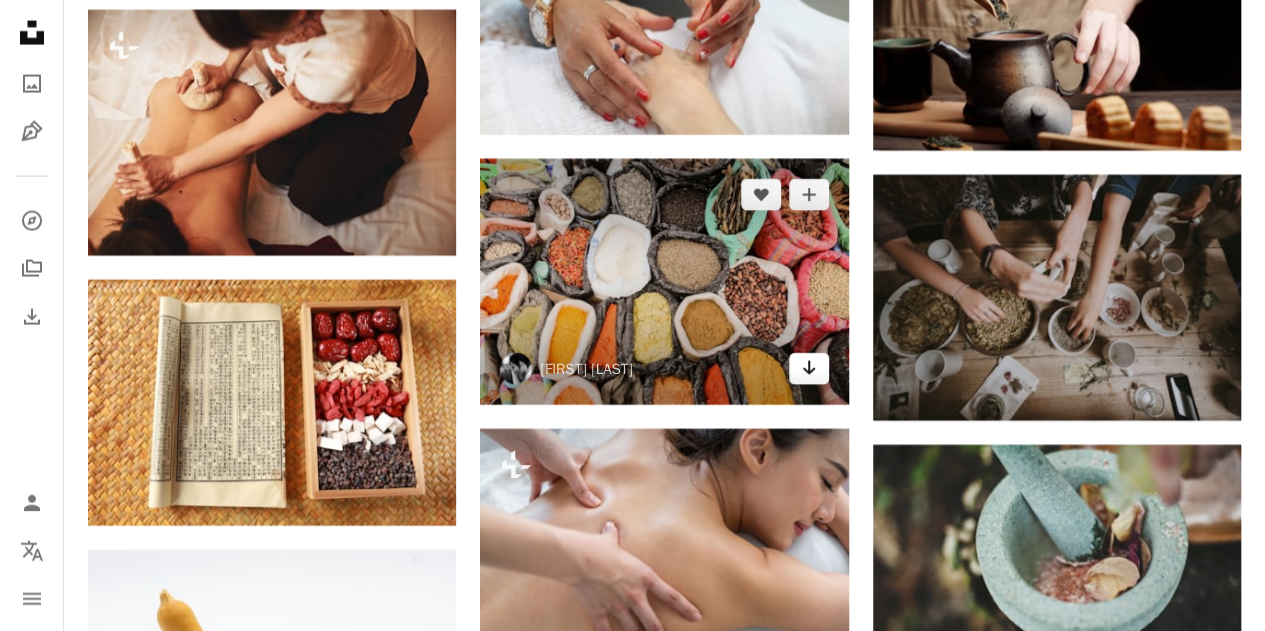 click on "Arrow pointing down" 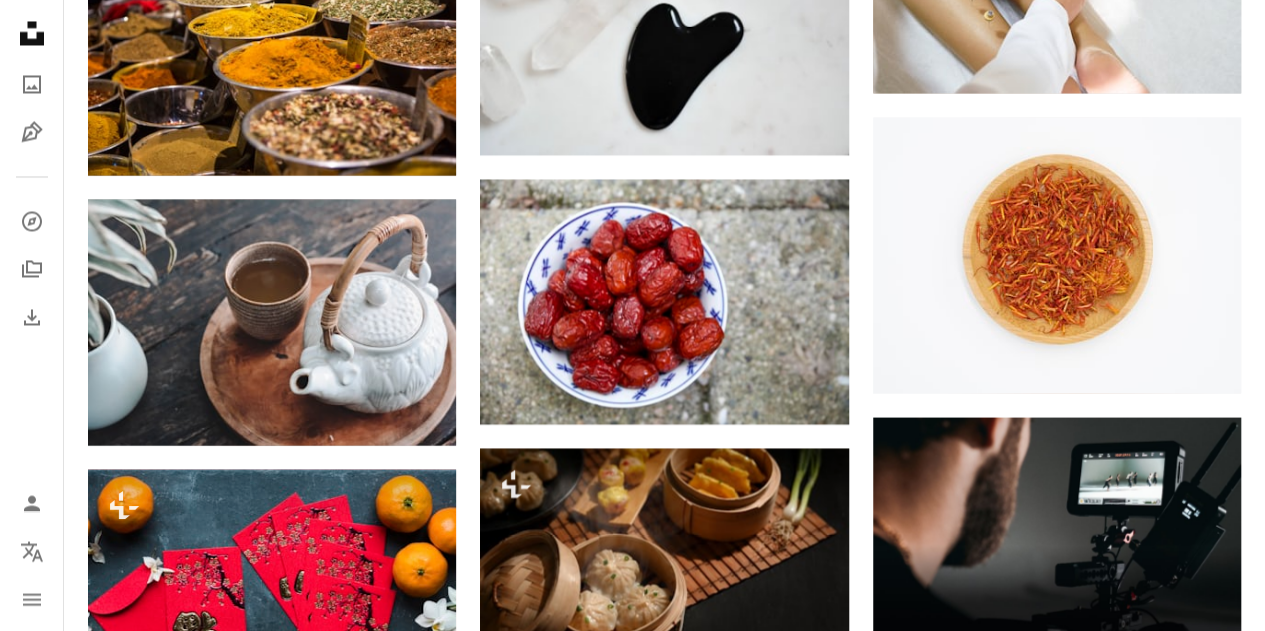 scroll, scrollTop: 5616, scrollLeft: 0, axis: vertical 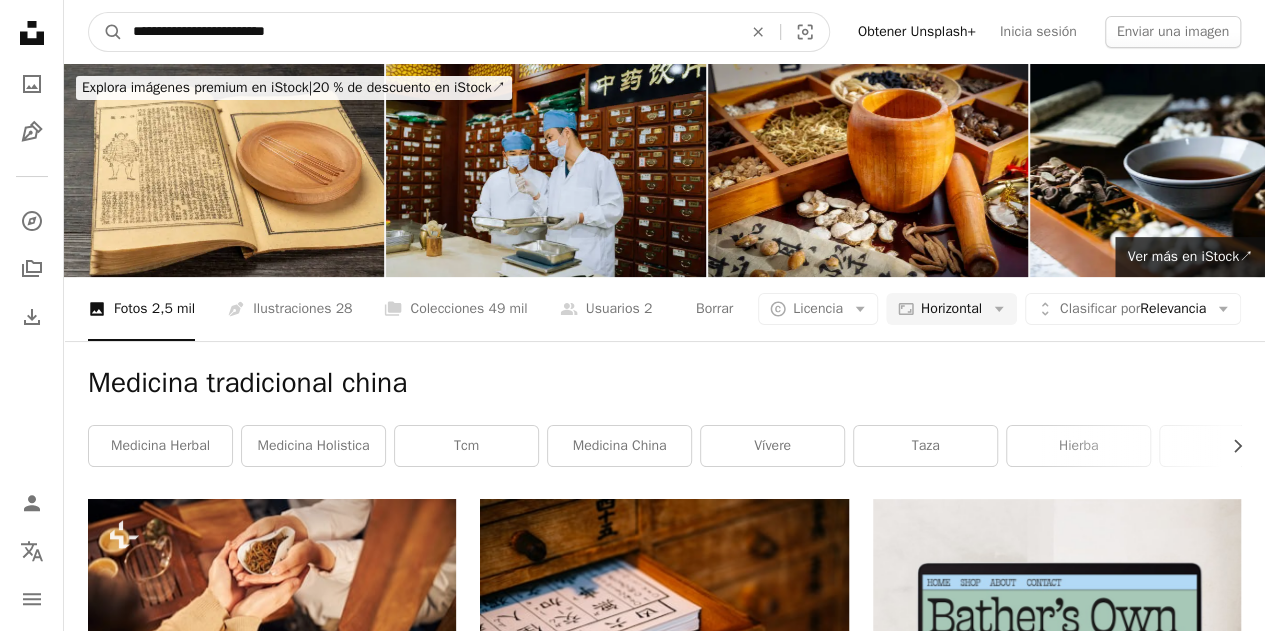 click on "**********" at bounding box center (429, 32) 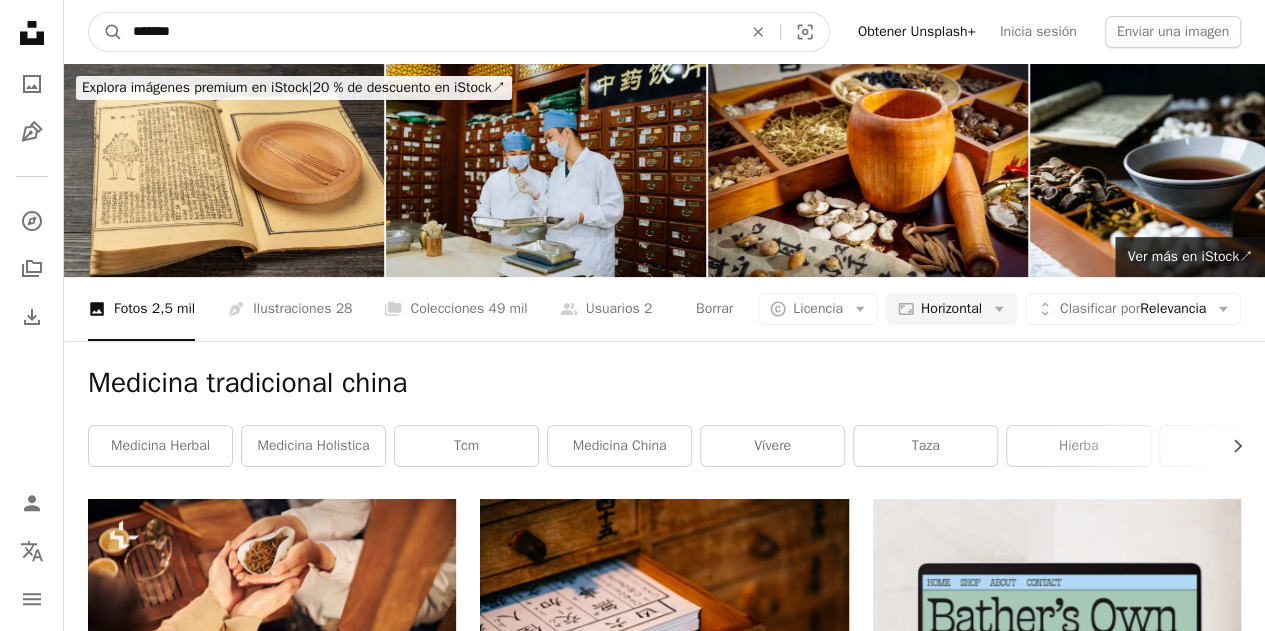 type on "*******" 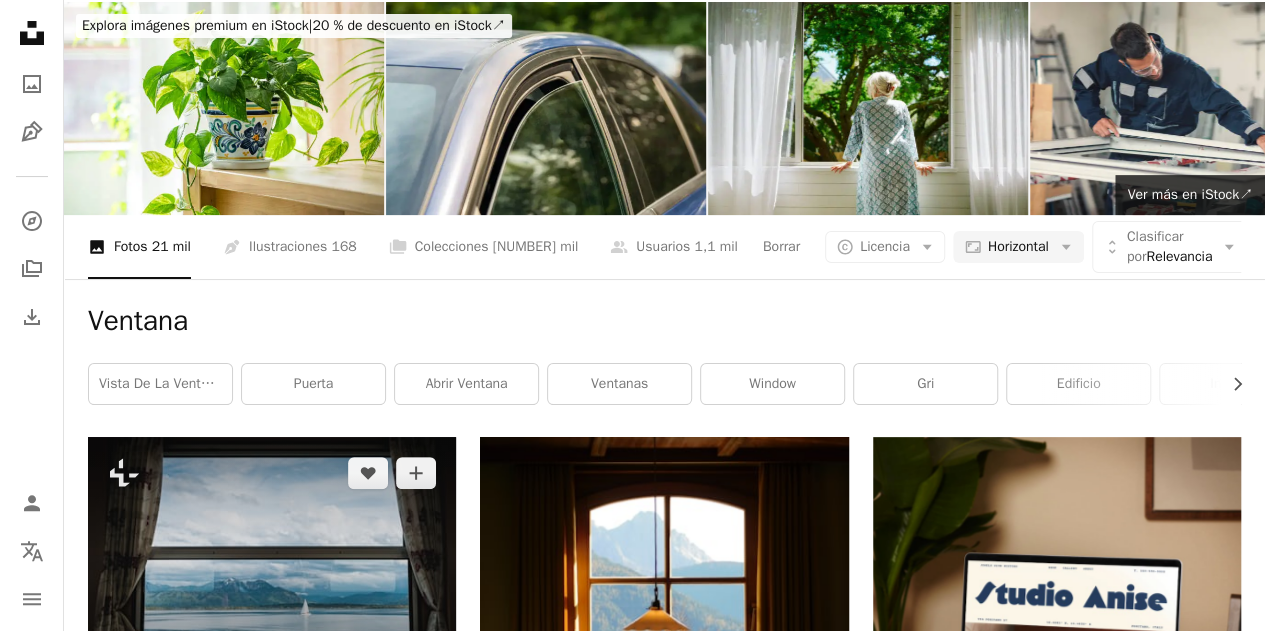 scroll, scrollTop: 0, scrollLeft: 0, axis: both 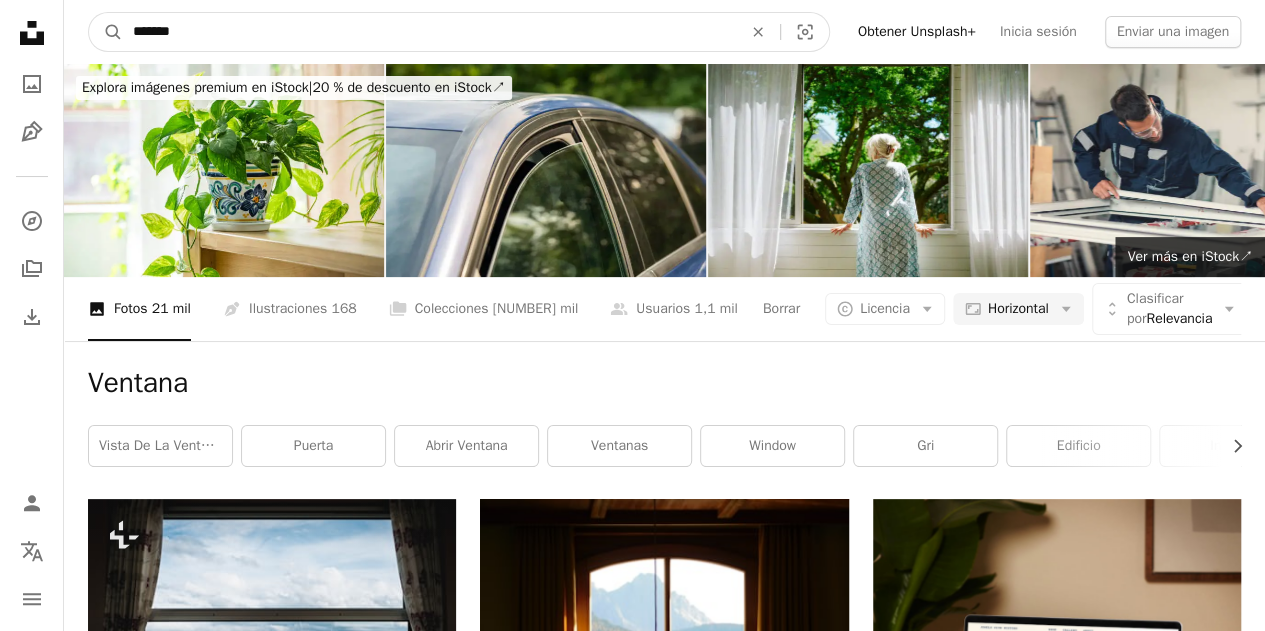 click on "*******" at bounding box center (429, 32) 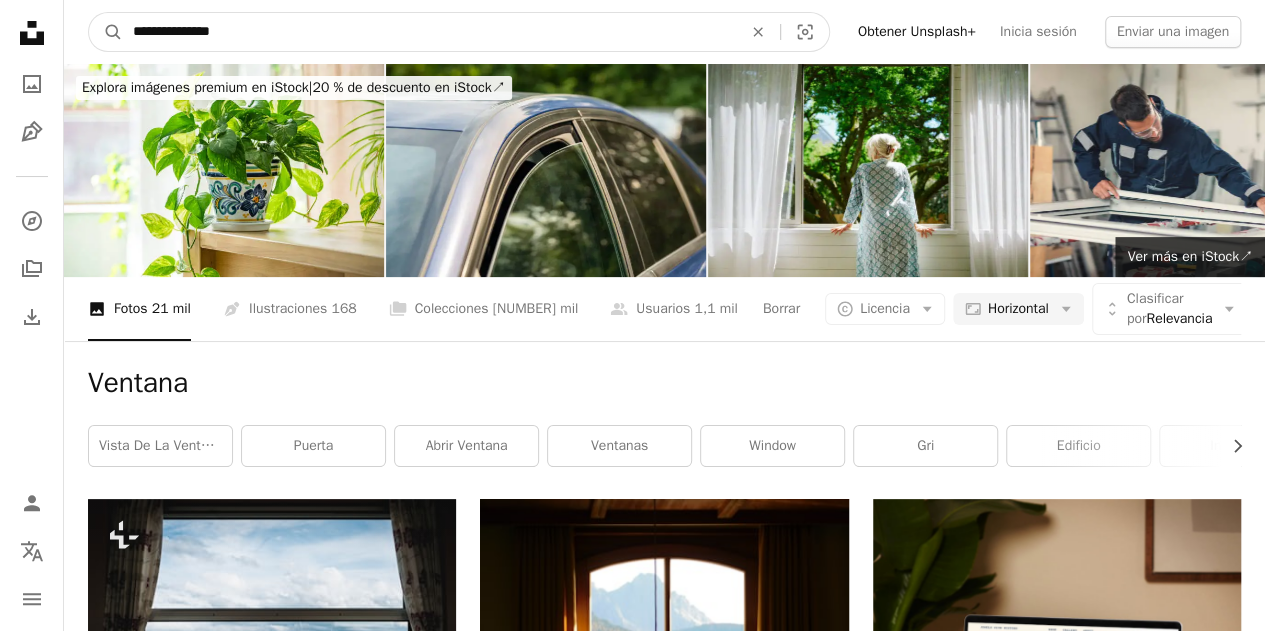 type on "**********" 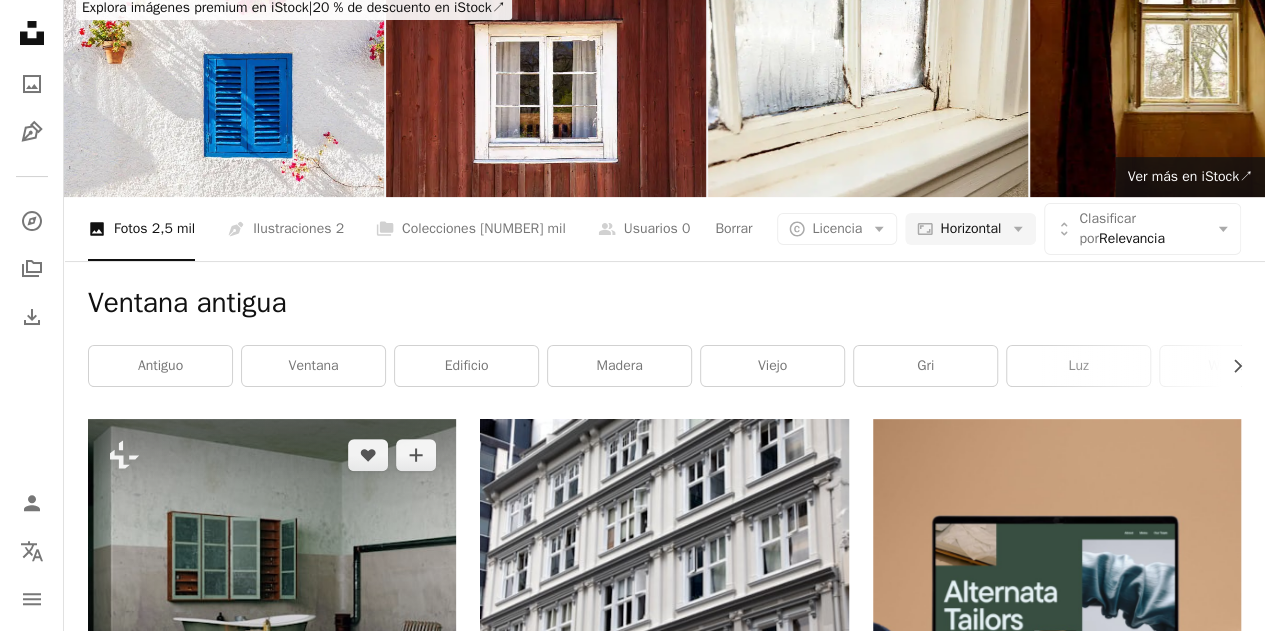 scroll, scrollTop: 0, scrollLeft: 0, axis: both 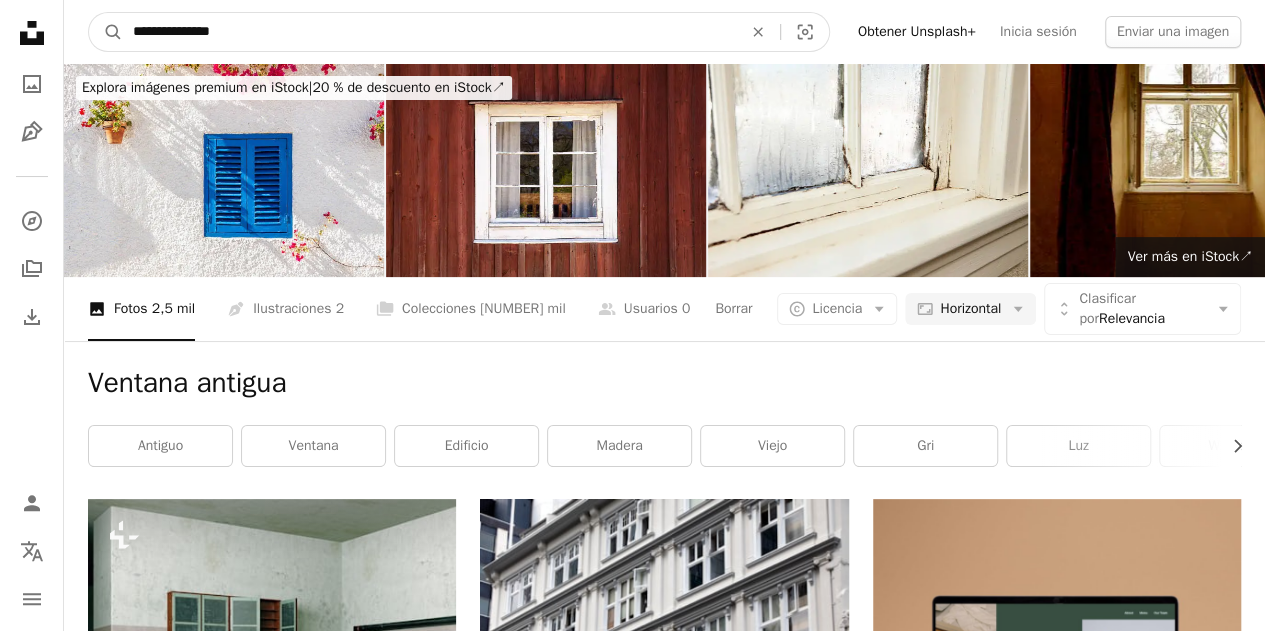 click on "**********" at bounding box center (429, 32) 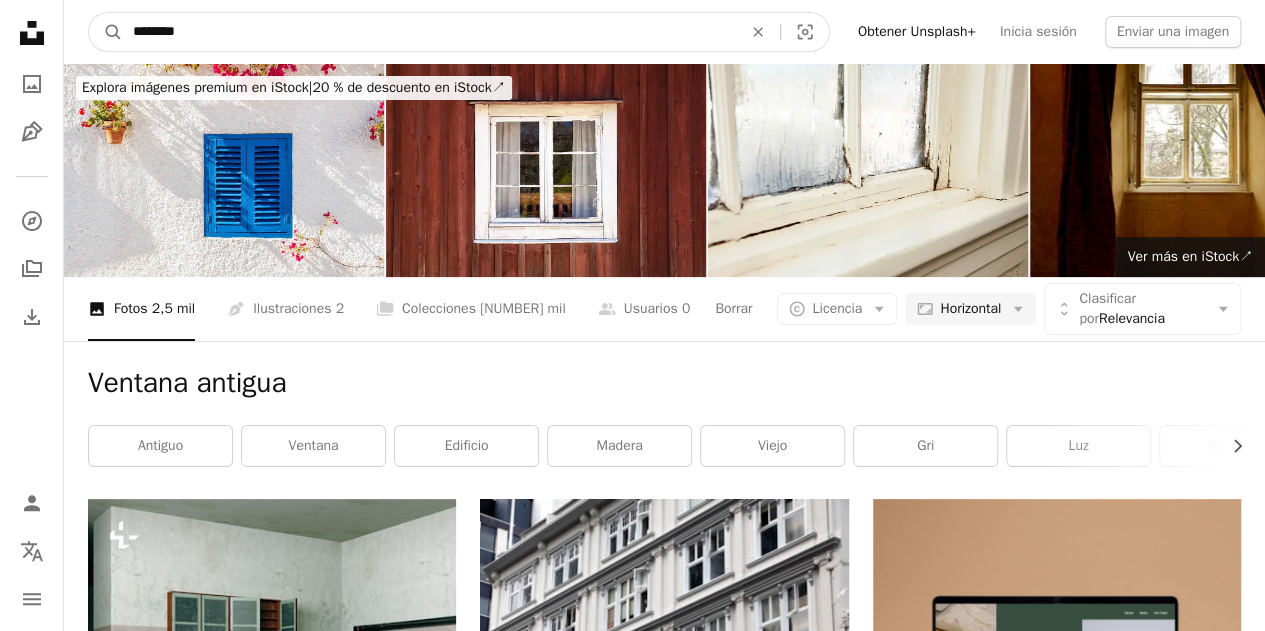 type on "*******" 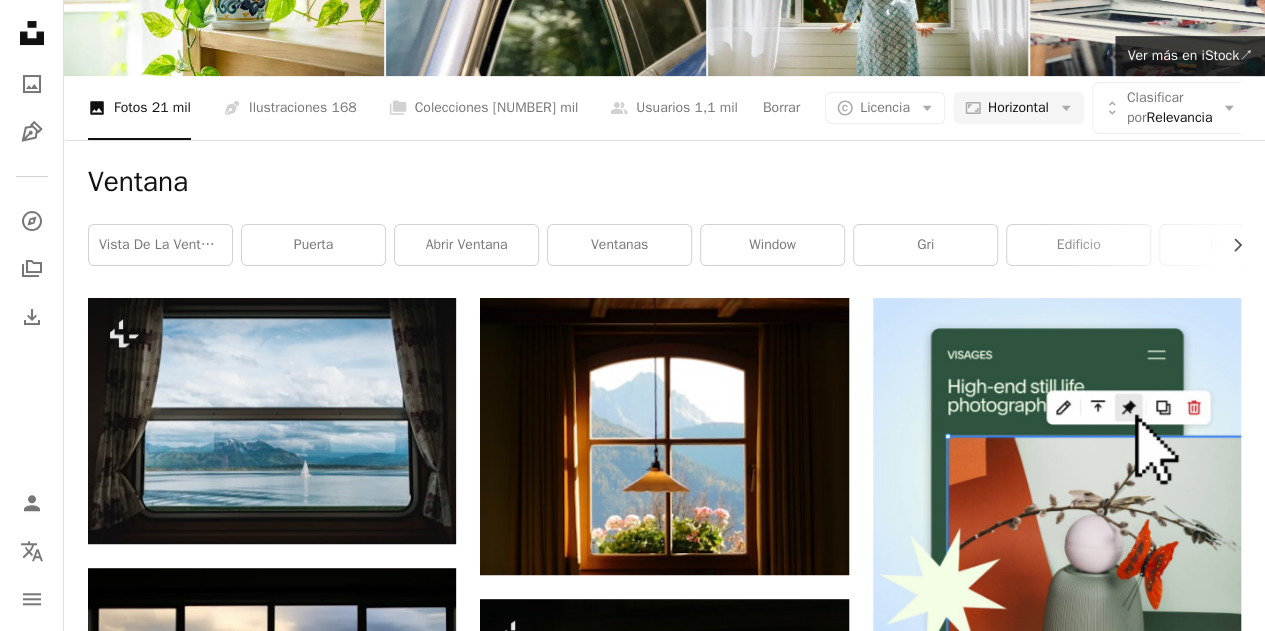scroll, scrollTop: 0, scrollLeft: 0, axis: both 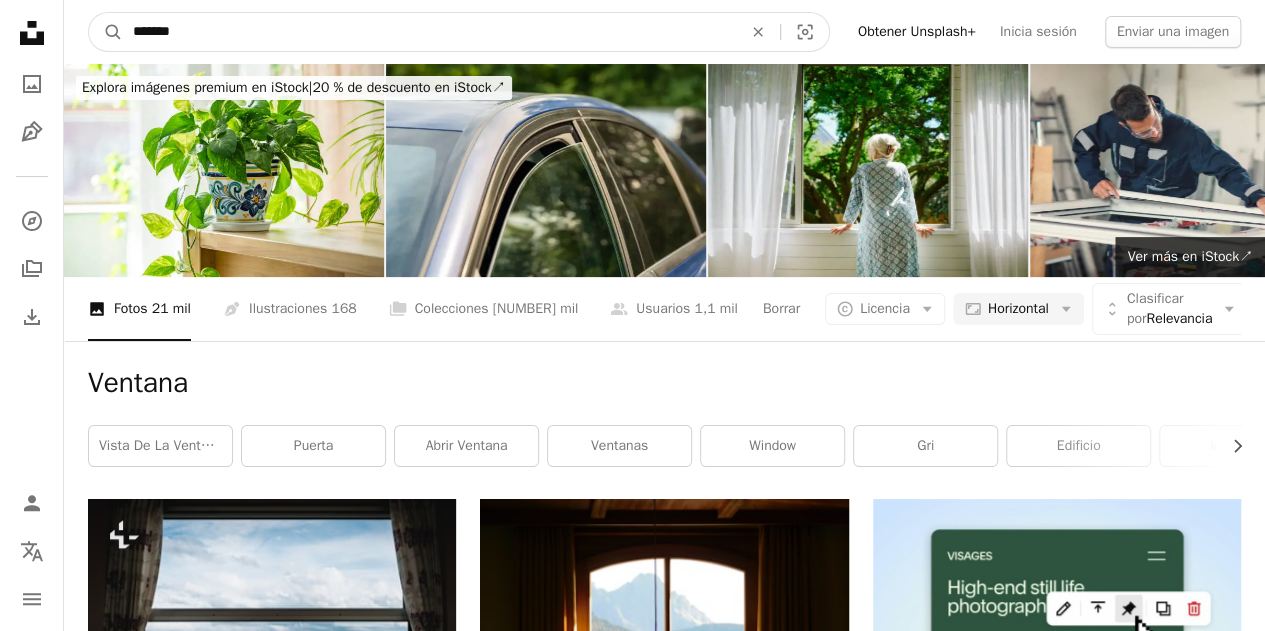 click on "*******" at bounding box center (429, 32) 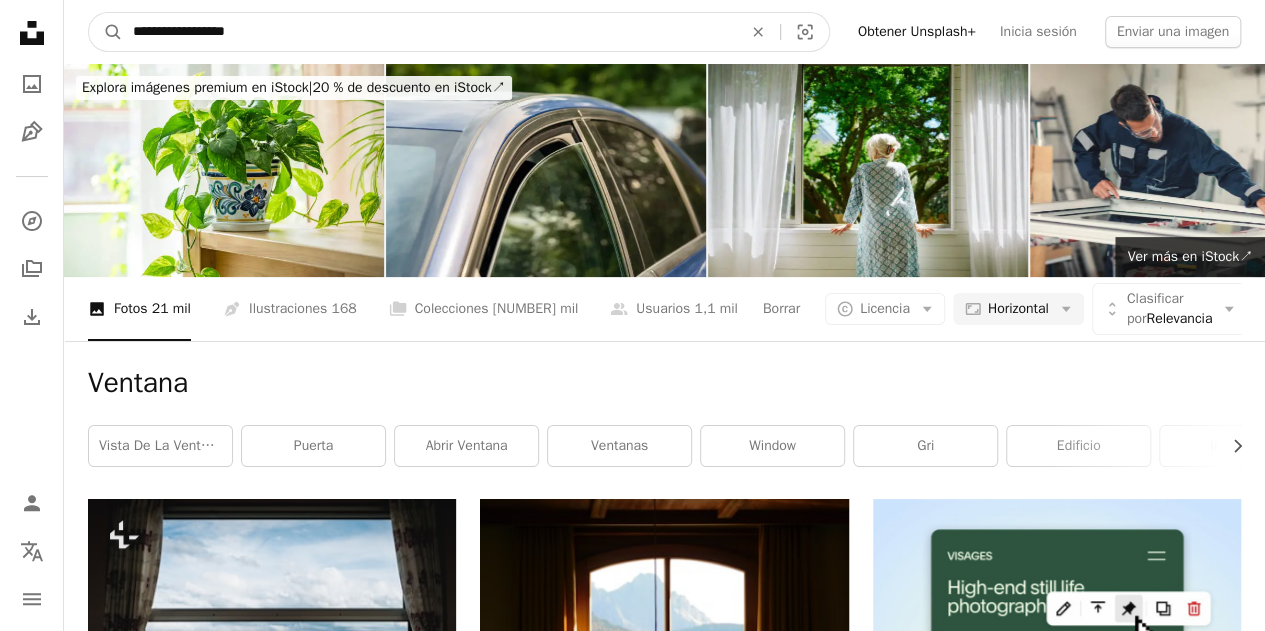 type on "**********" 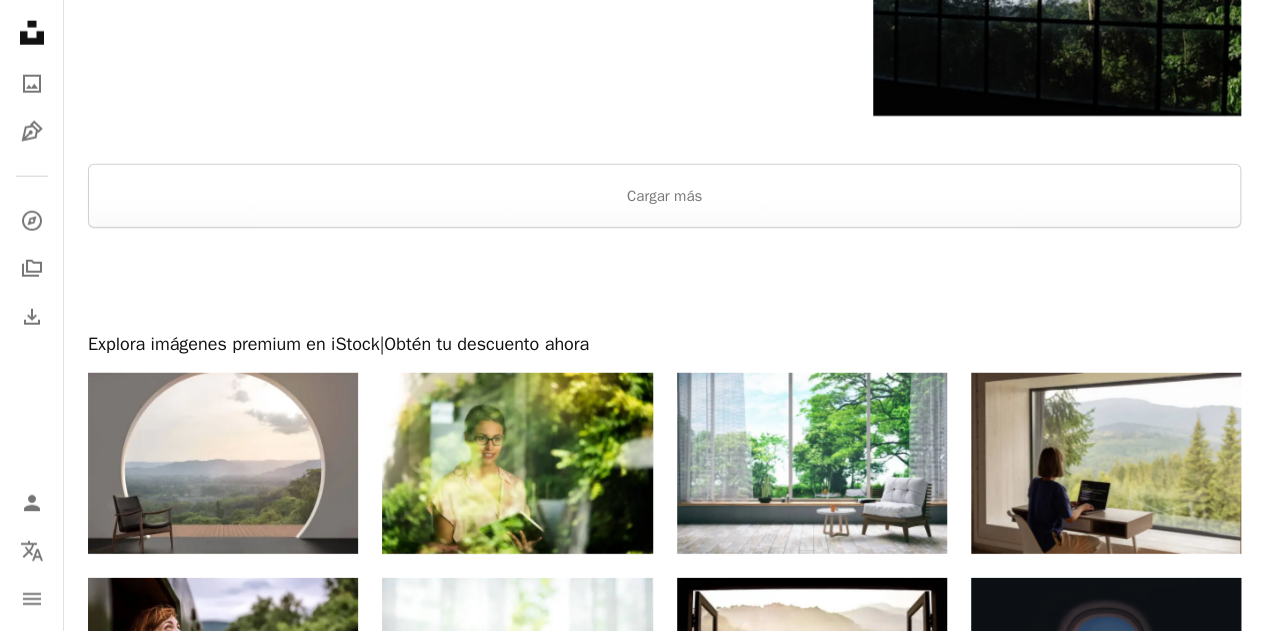 scroll, scrollTop: 2602, scrollLeft: 0, axis: vertical 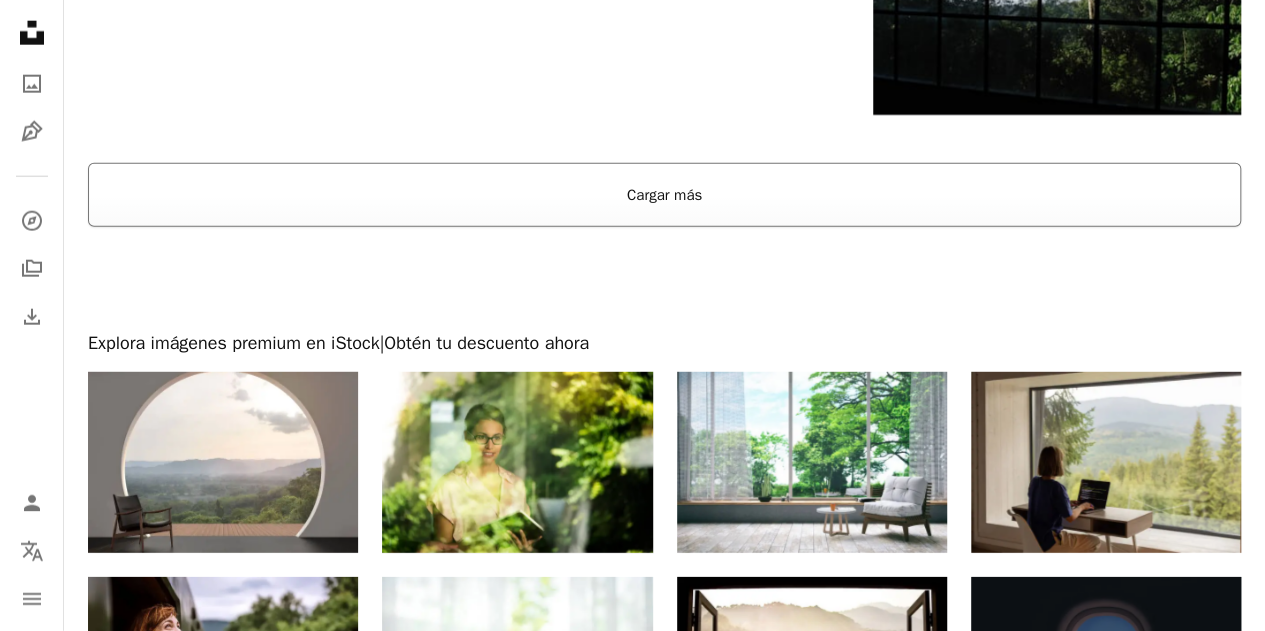 click on "Cargar más" at bounding box center [664, 195] 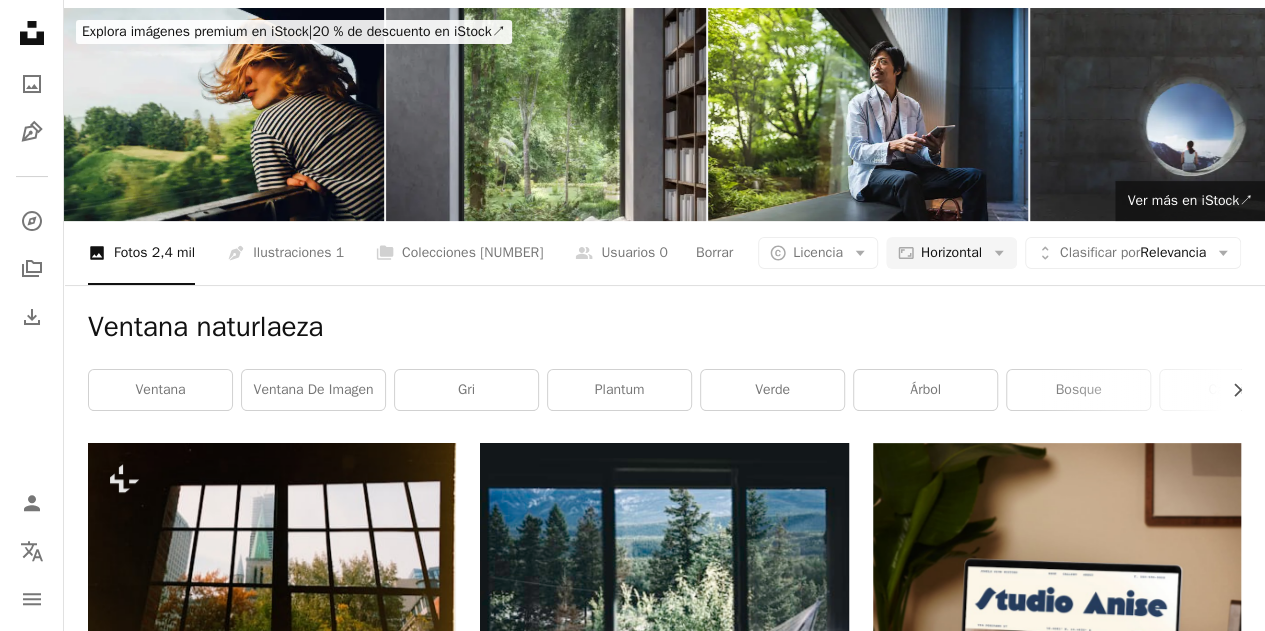scroll, scrollTop: 0, scrollLeft: 0, axis: both 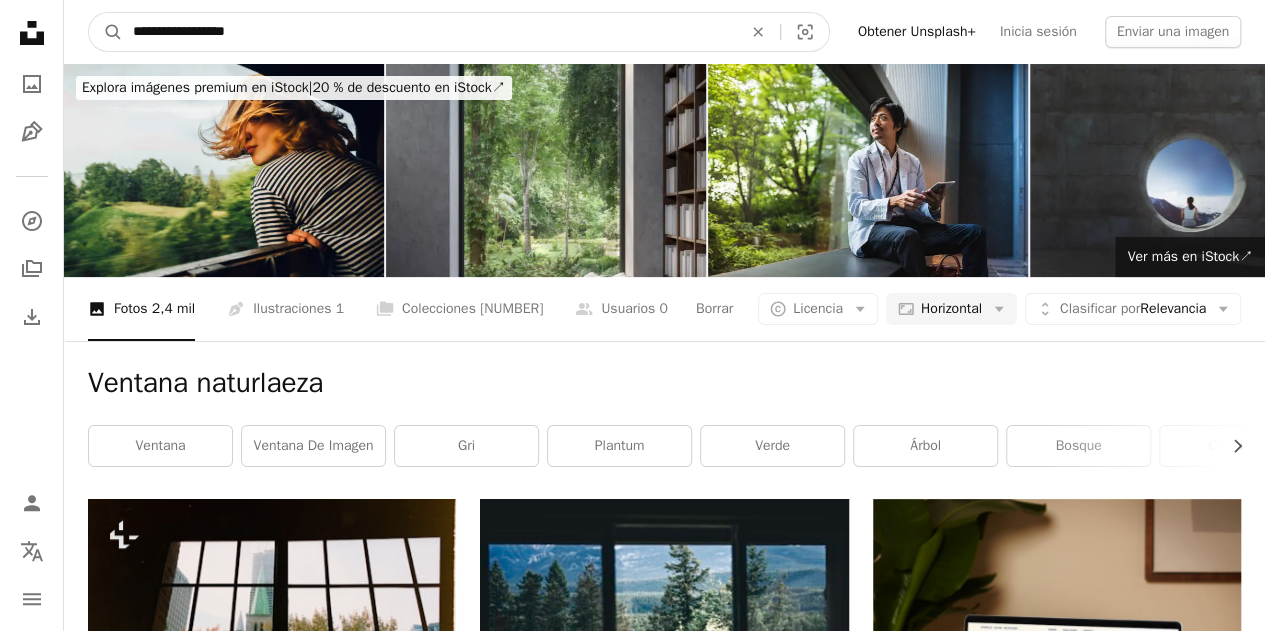 click on "**********" at bounding box center [429, 32] 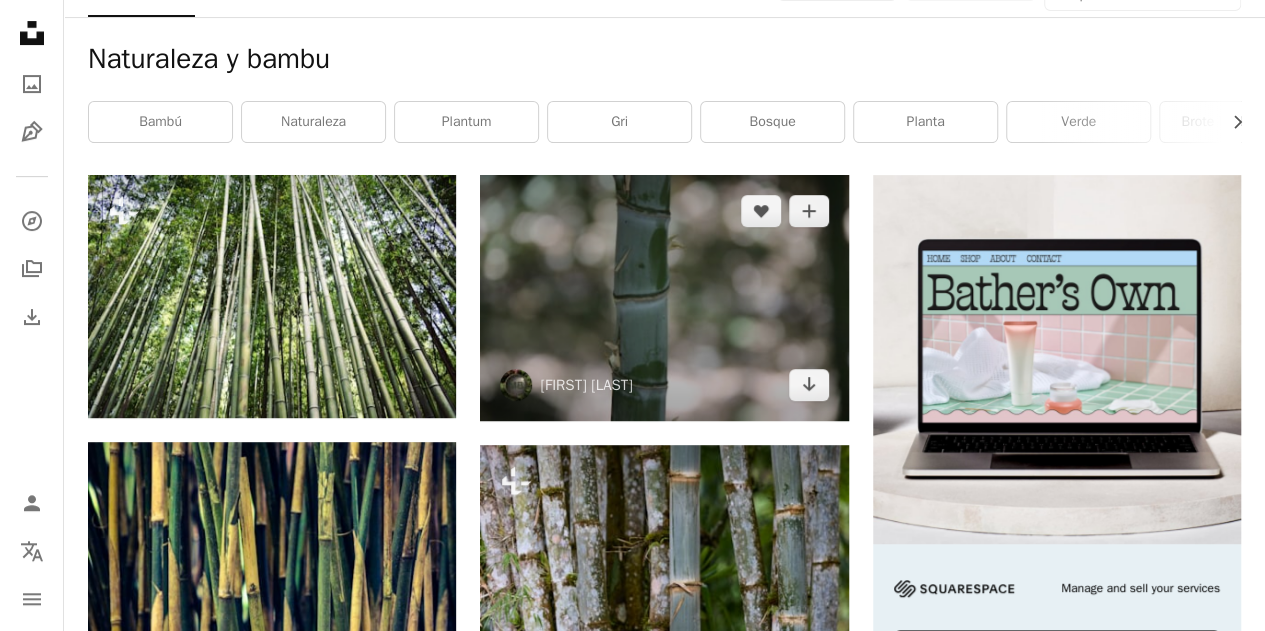 scroll, scrollTop: 441, scrollLeft: 0, axis: vertical 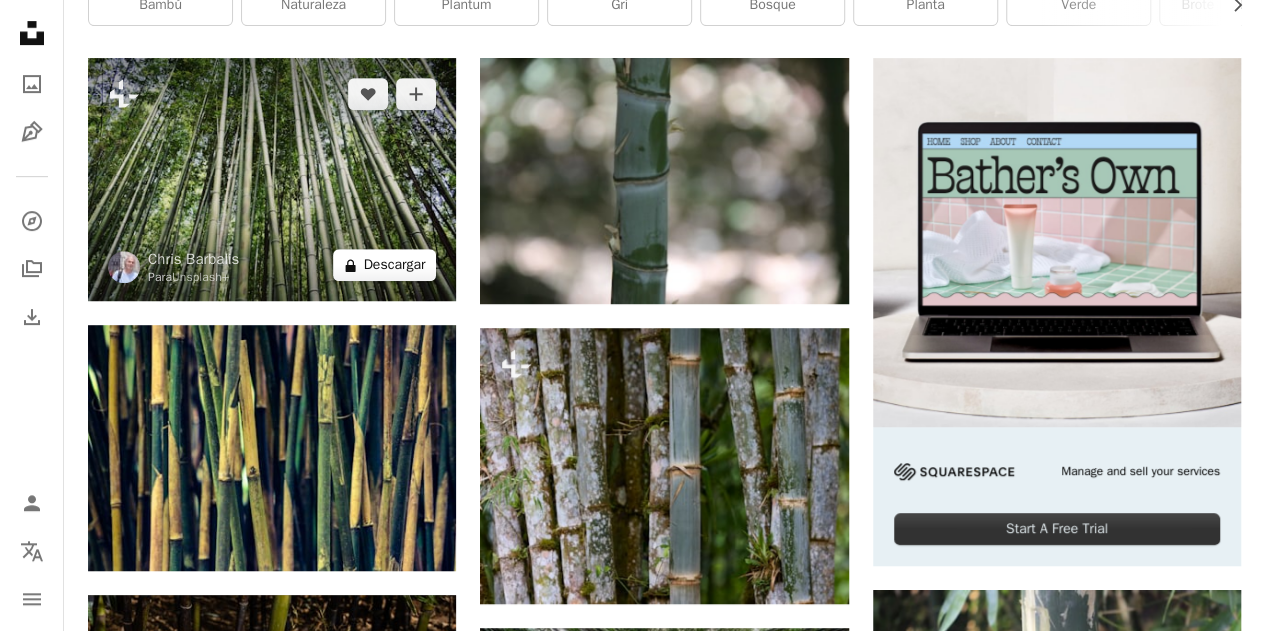 click on "A lock Descargar" at bounding box center (385, 265) 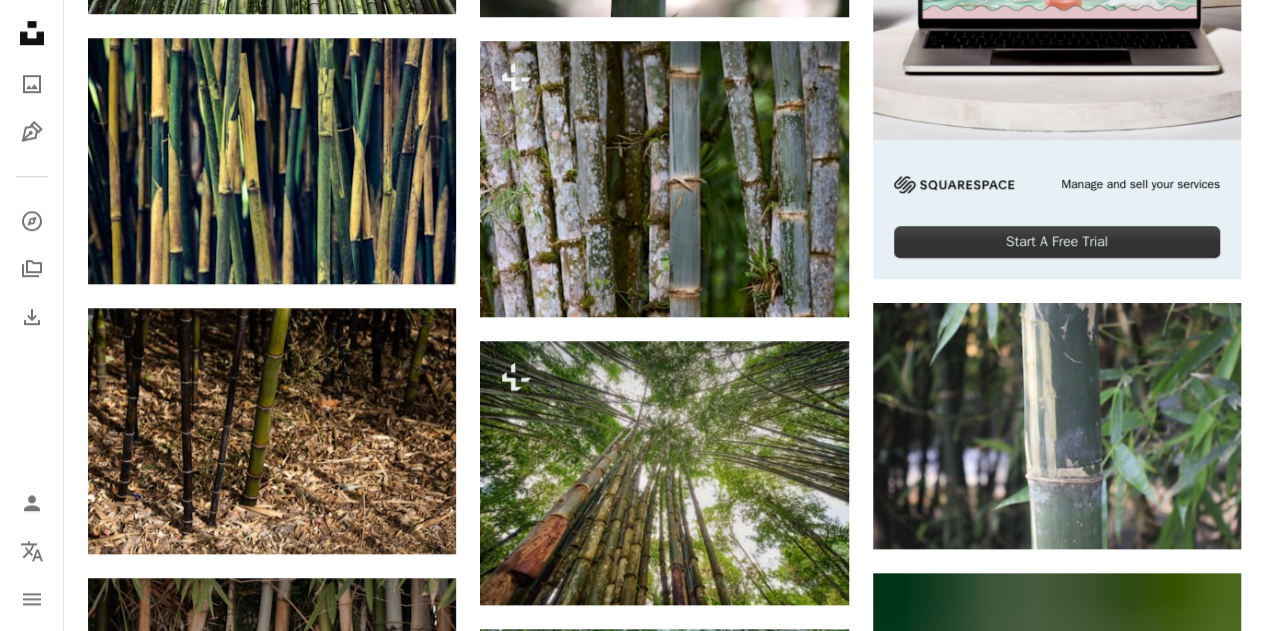scroll, scrollTop: 738, scrollLeft: 0, axis: vertical 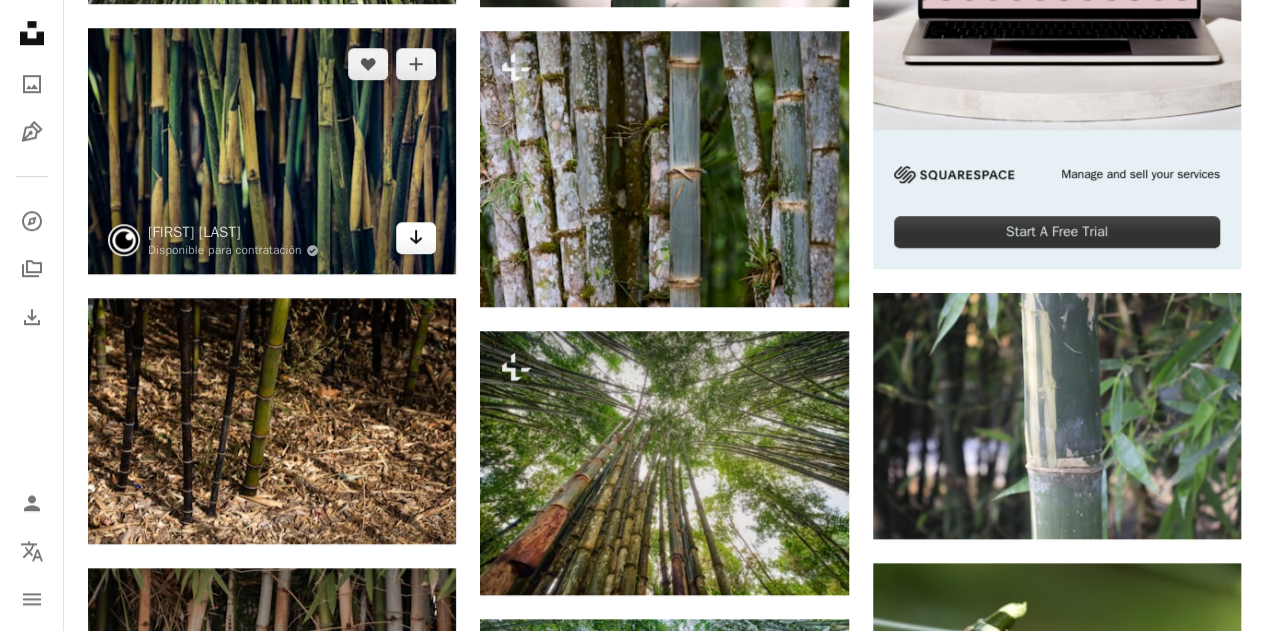 click 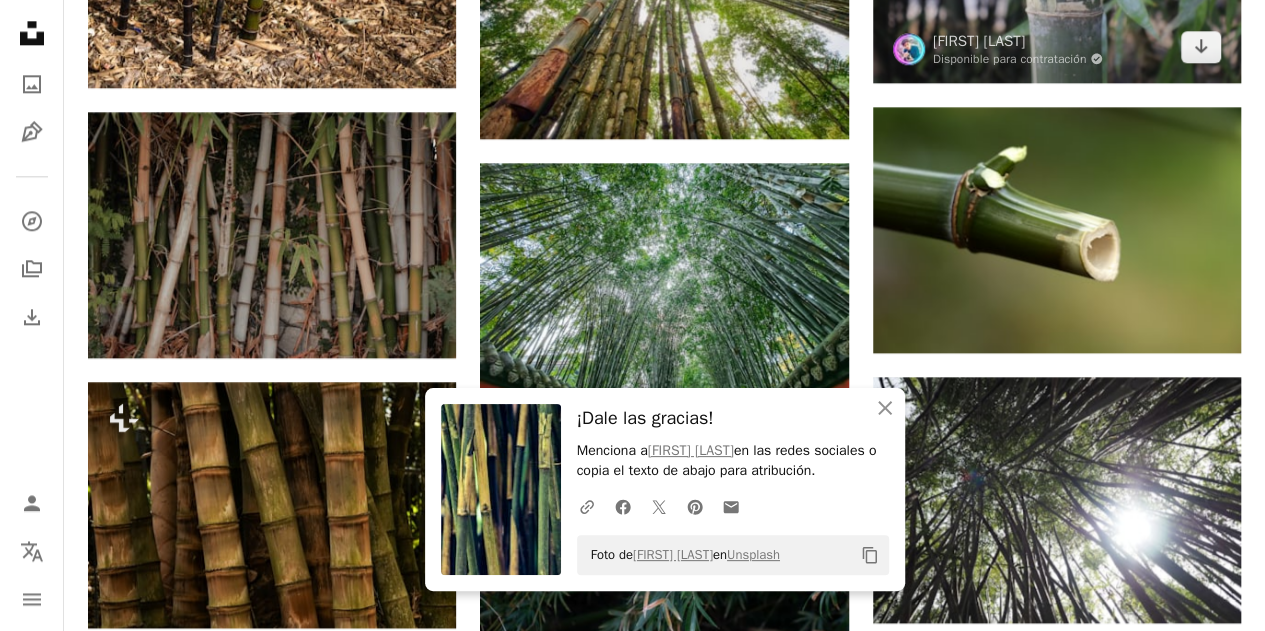 scroll, scrollTop: 1200, scrollLeft: 0, axis: vertical 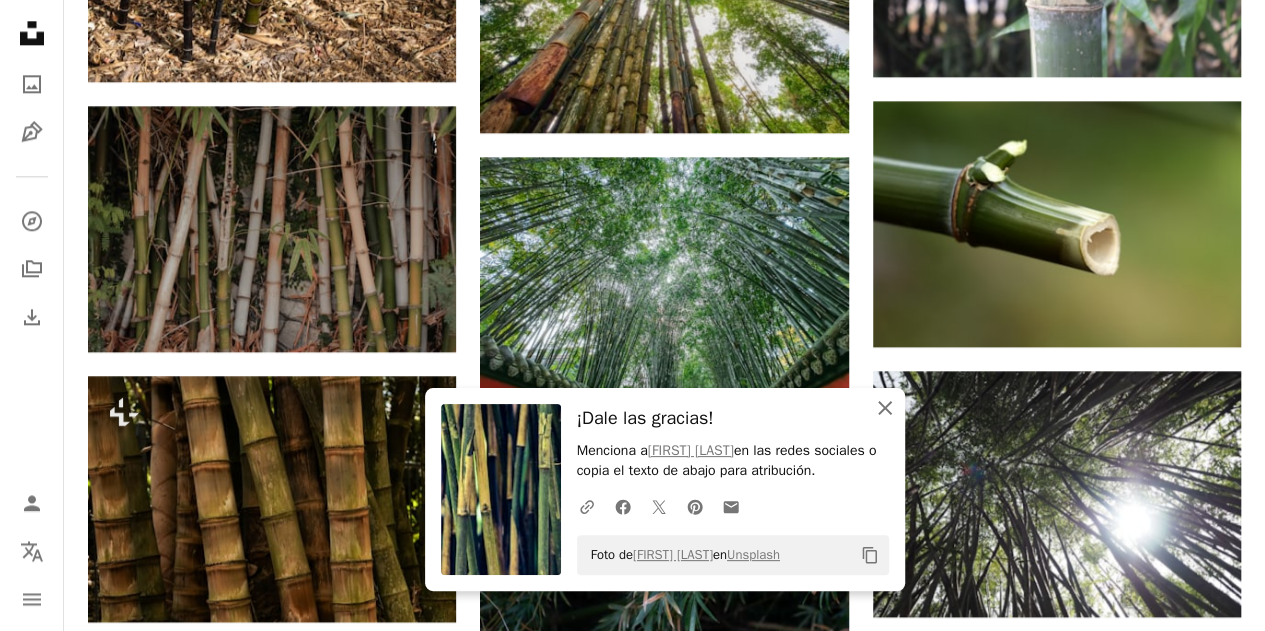 click on "An X shape" 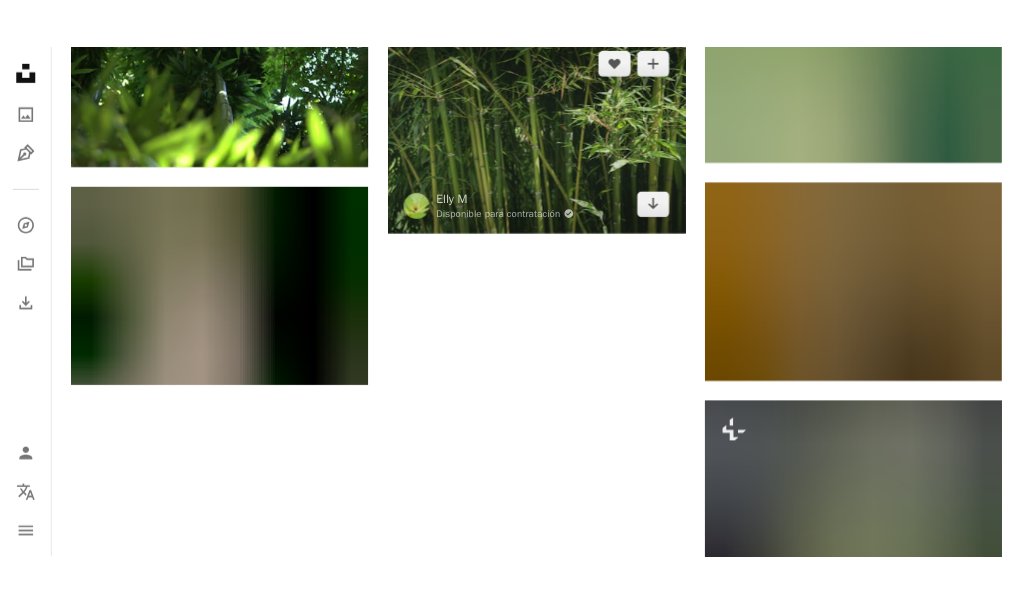 scroll, scrollTop: 1671, scrollLeft: 0, axis: vertical 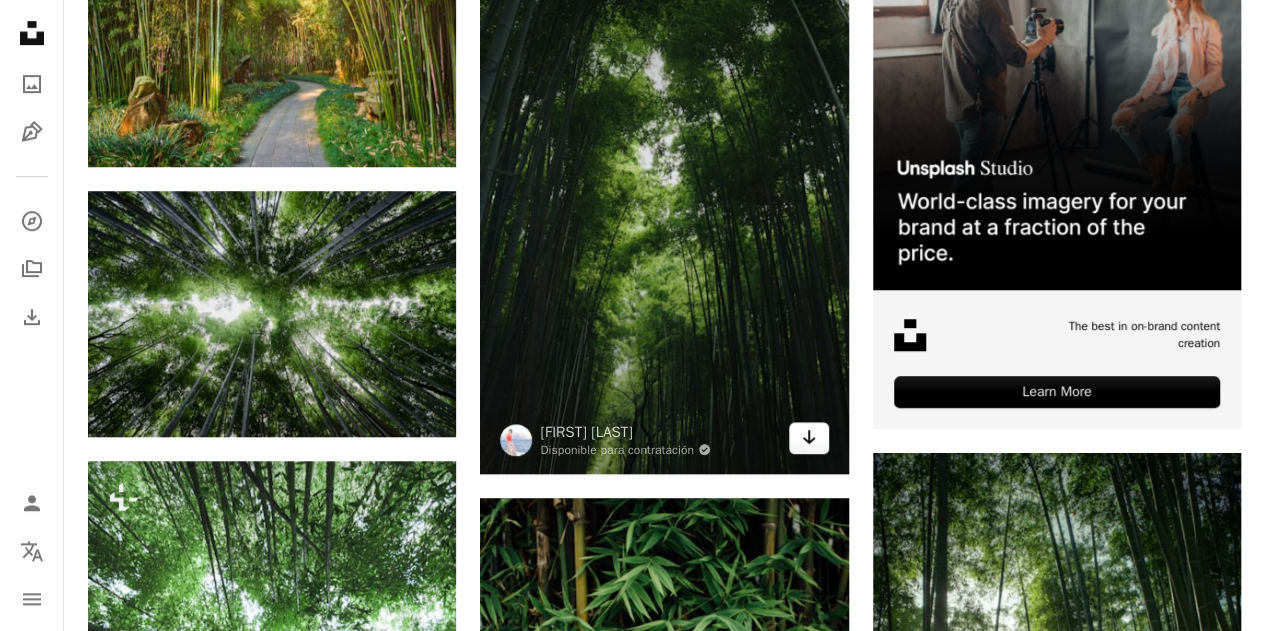 click on "Arrow pointing down" 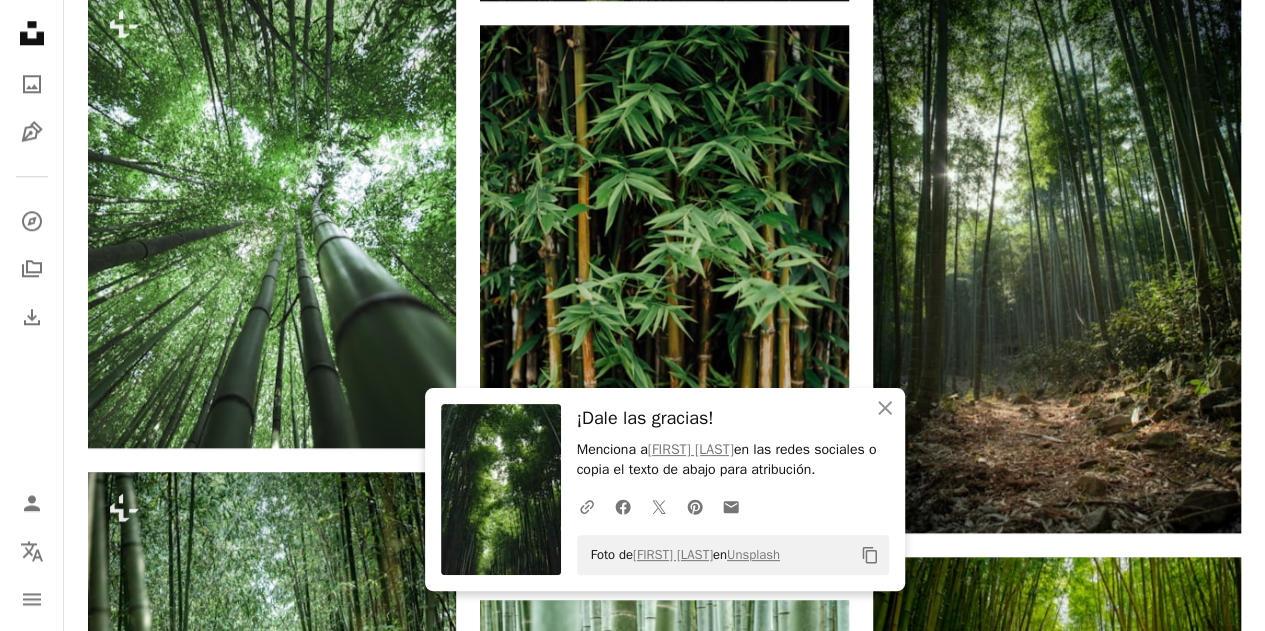 scroll, scrollTop: 1052, scrollLeft: 0, axis: vertical 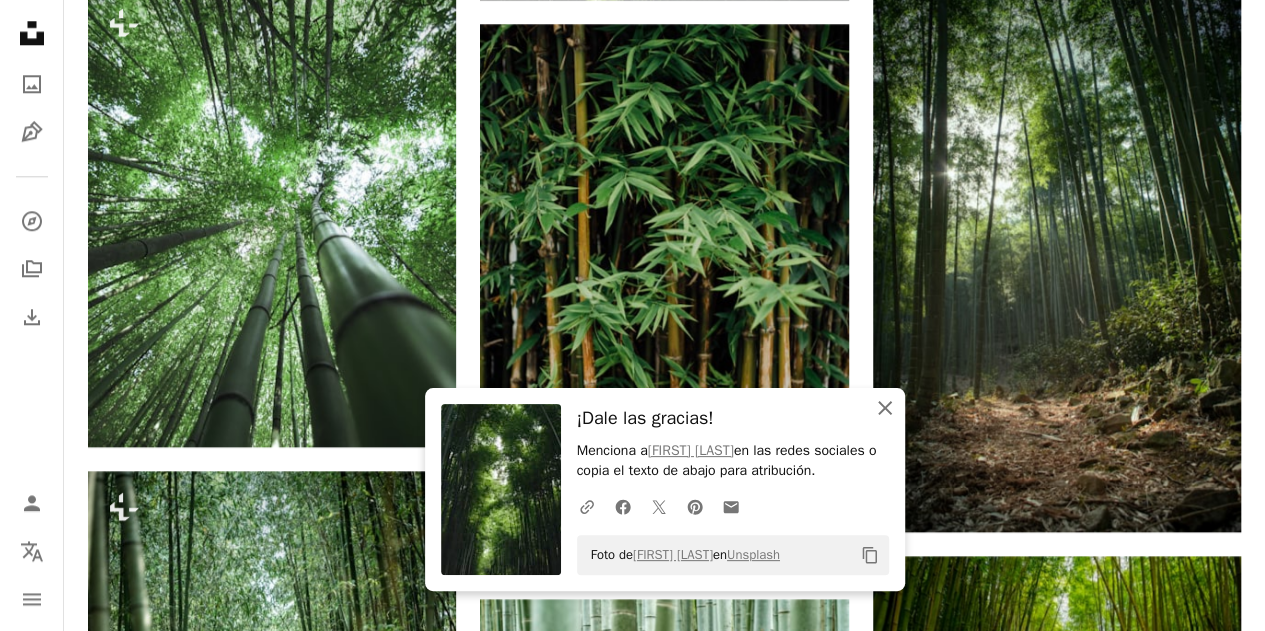 click on "An X shape" 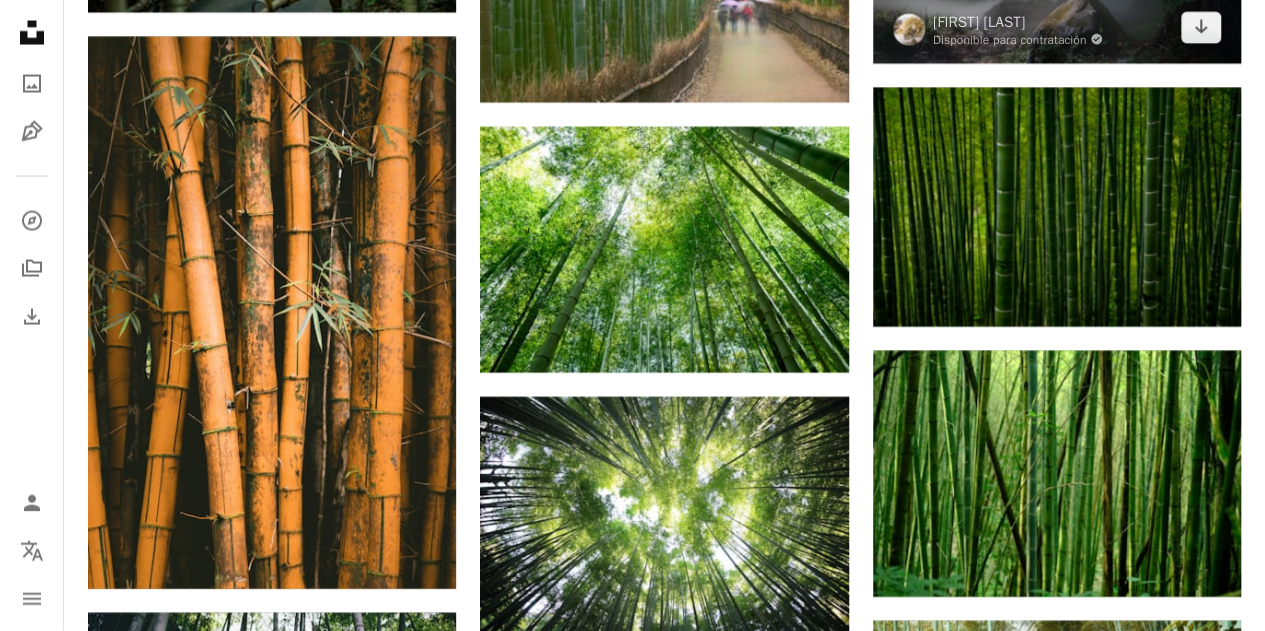 scroll, scrollTop: 2067, scrollLeft: 0, axis: vertical 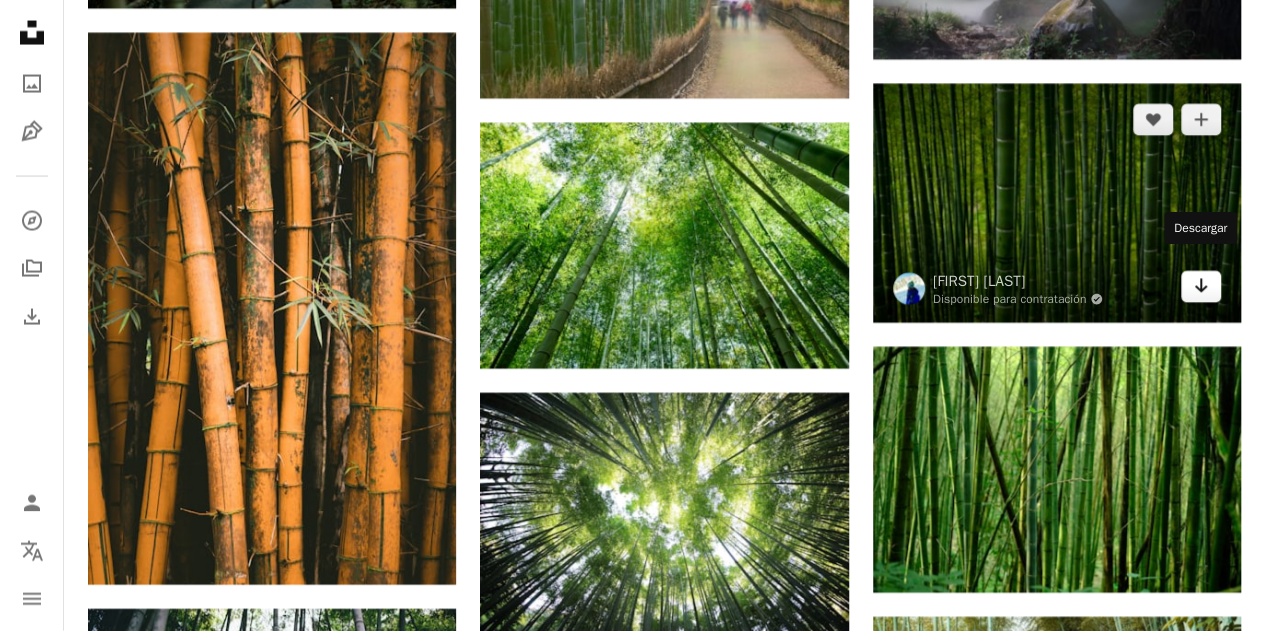 click on "Arrow pointing down" 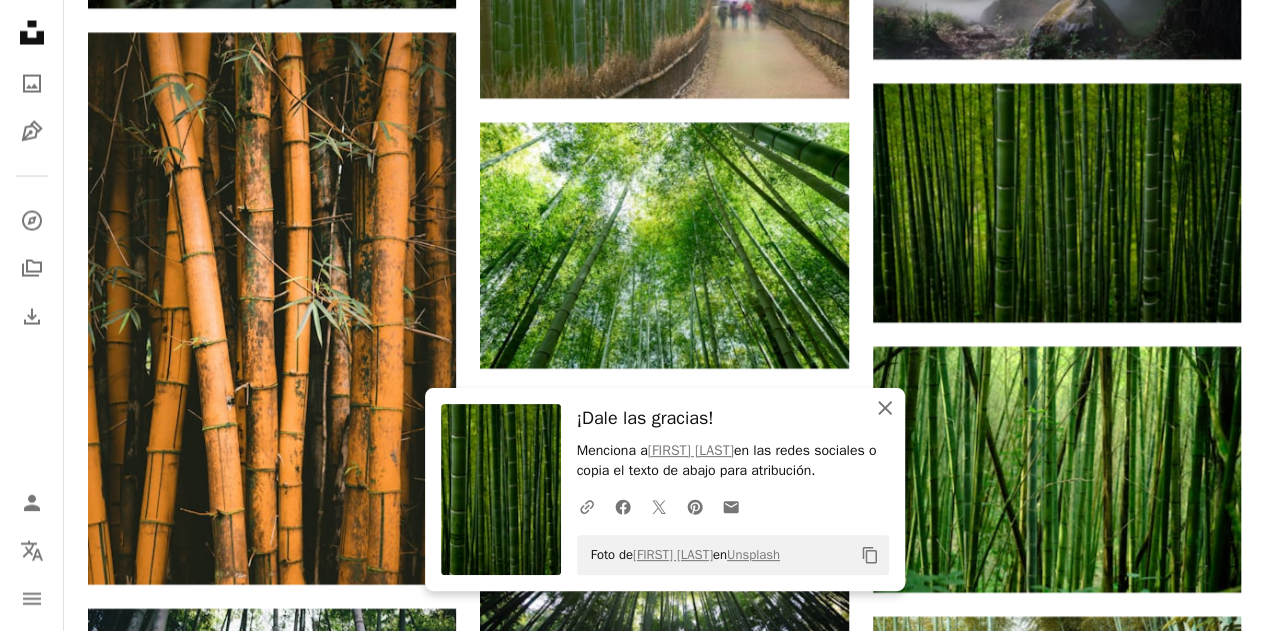 click on "An X shape" 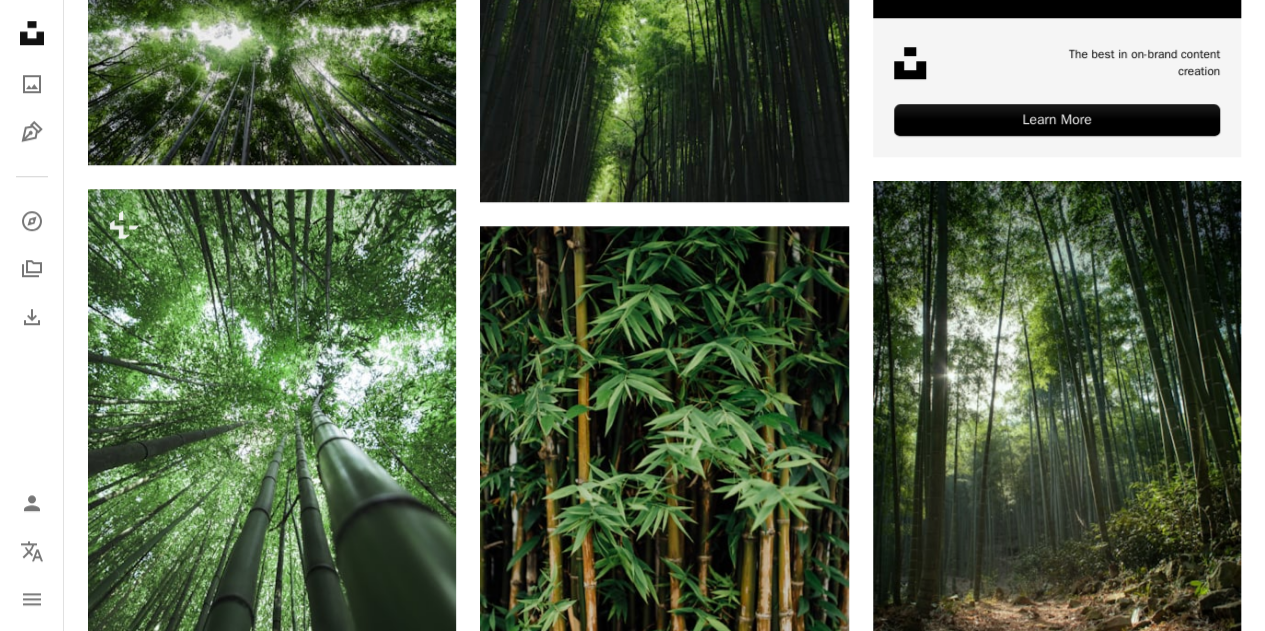 scroll, scrollTop: 0, scrollLeft: 0, axis: both 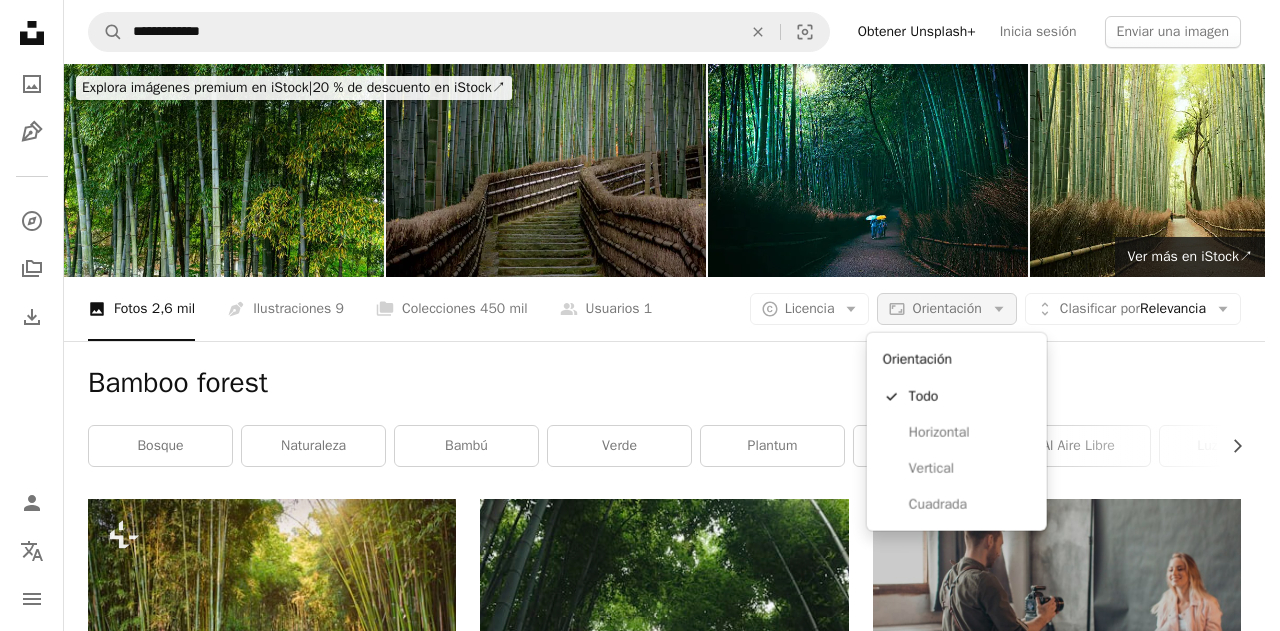 click on "Orientación" at bounding box center [946, 308] 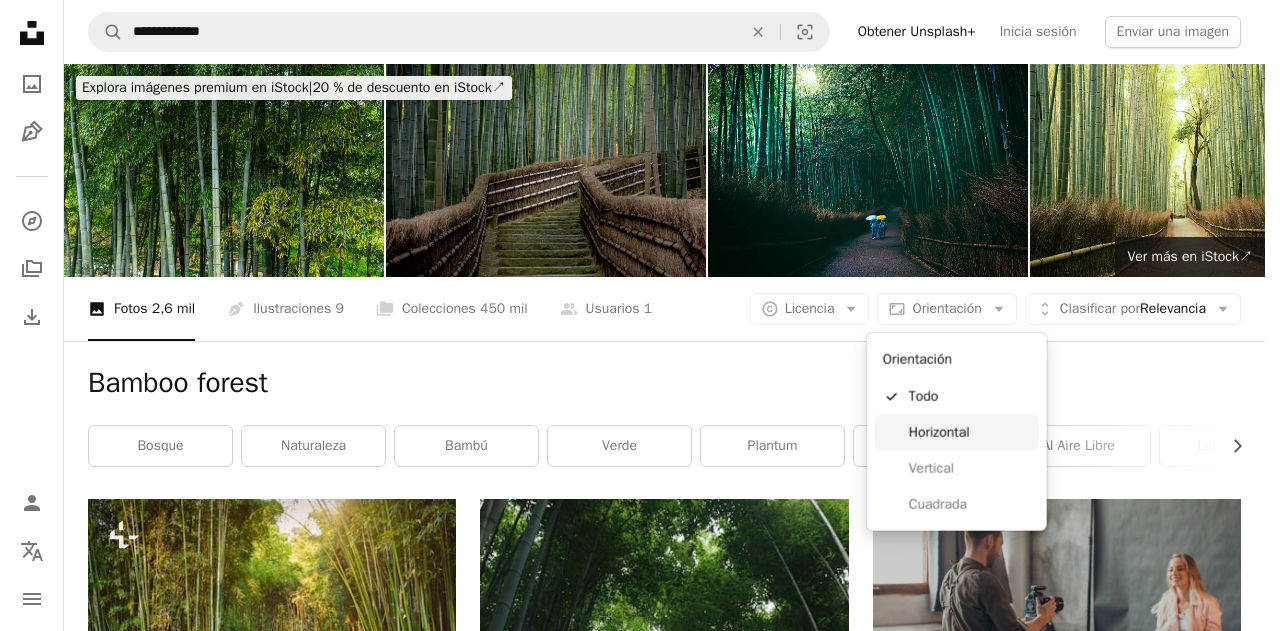 click on "Horizontal" at bounding box center (970, 433) 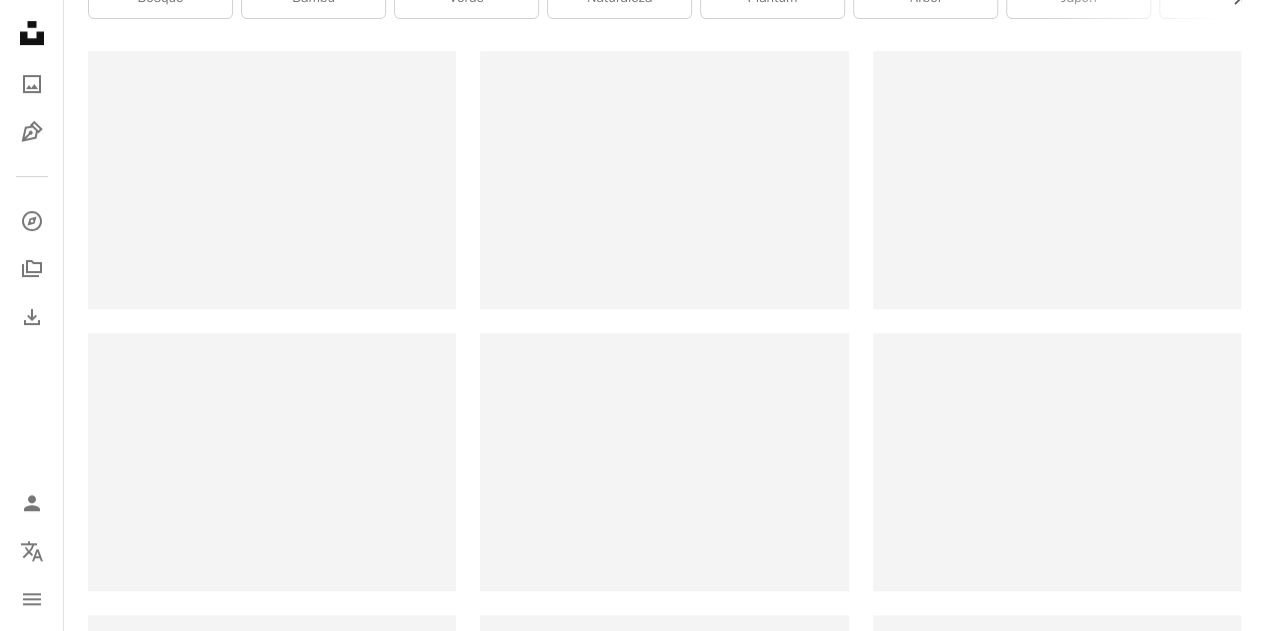 scroll, scrollTop: 447, scrollLeft: 0, axis: vertical 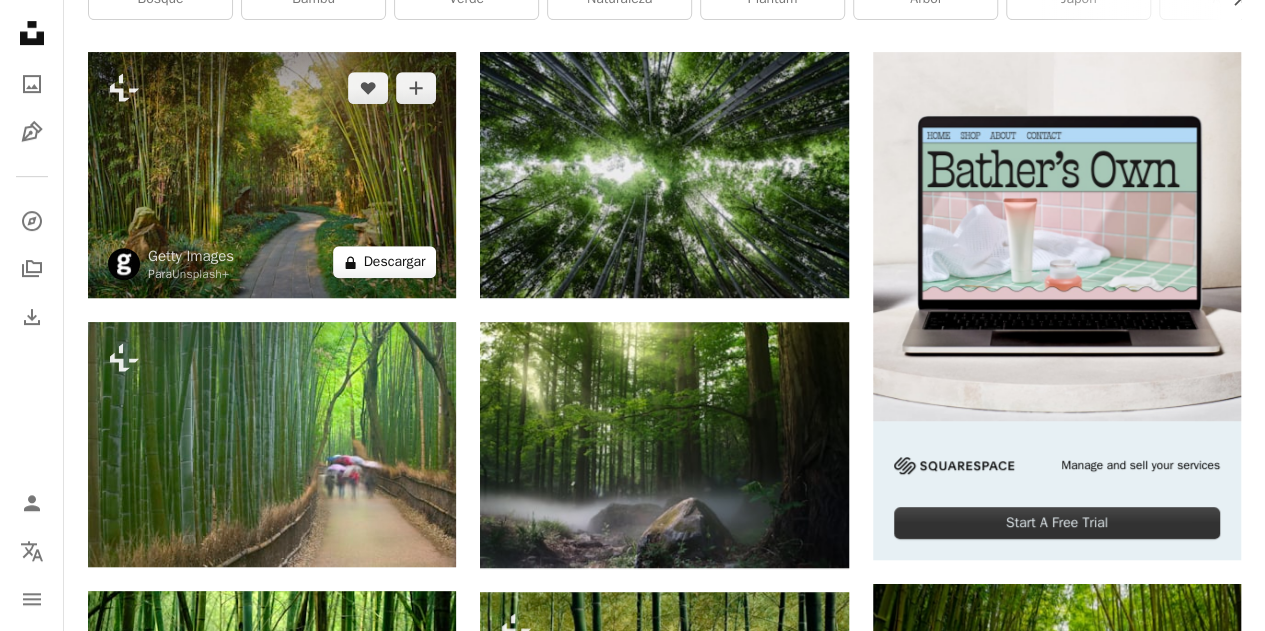 click on "A lock Descargar" at bounding box center (385, 262) 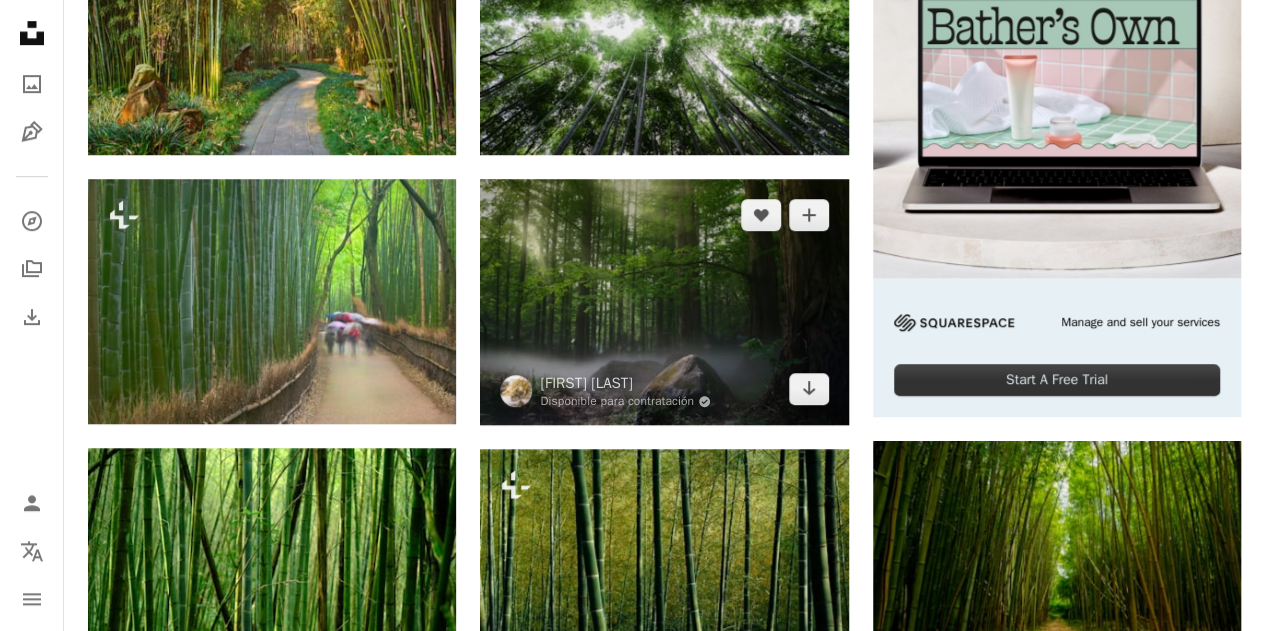 scroll, scrollTop: 591, scrollLeft: 0, axis: vertical 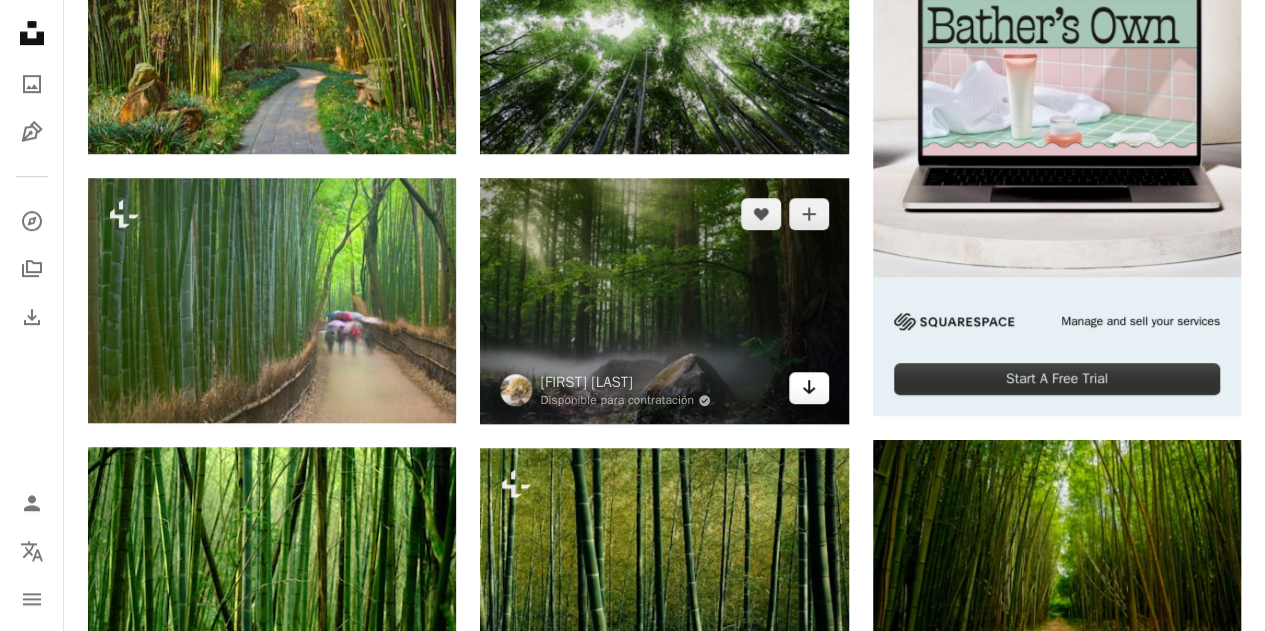 click 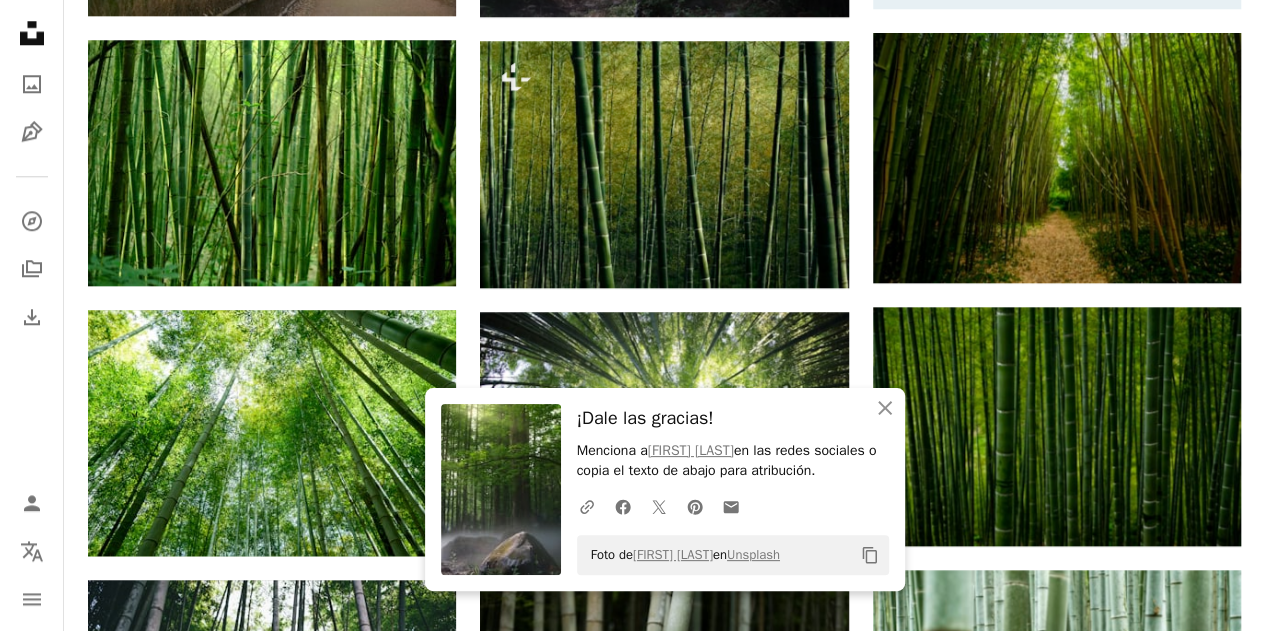 scroll, scrollTop: 1002, scrollLeft: 0, axis: vertical 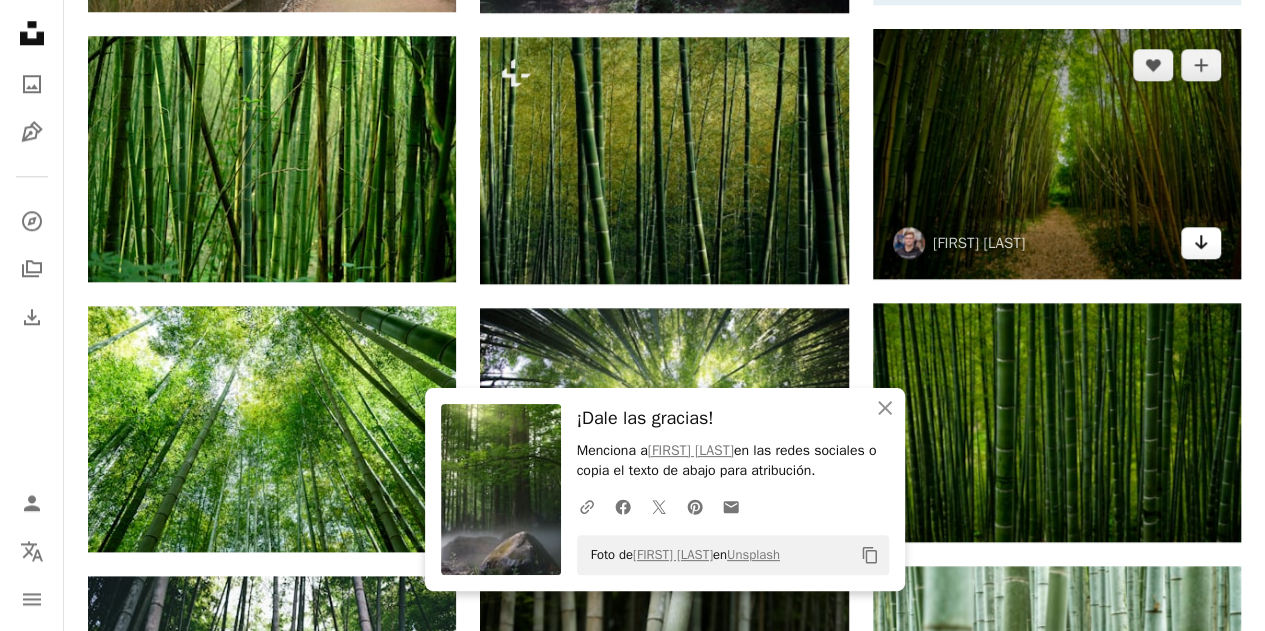click 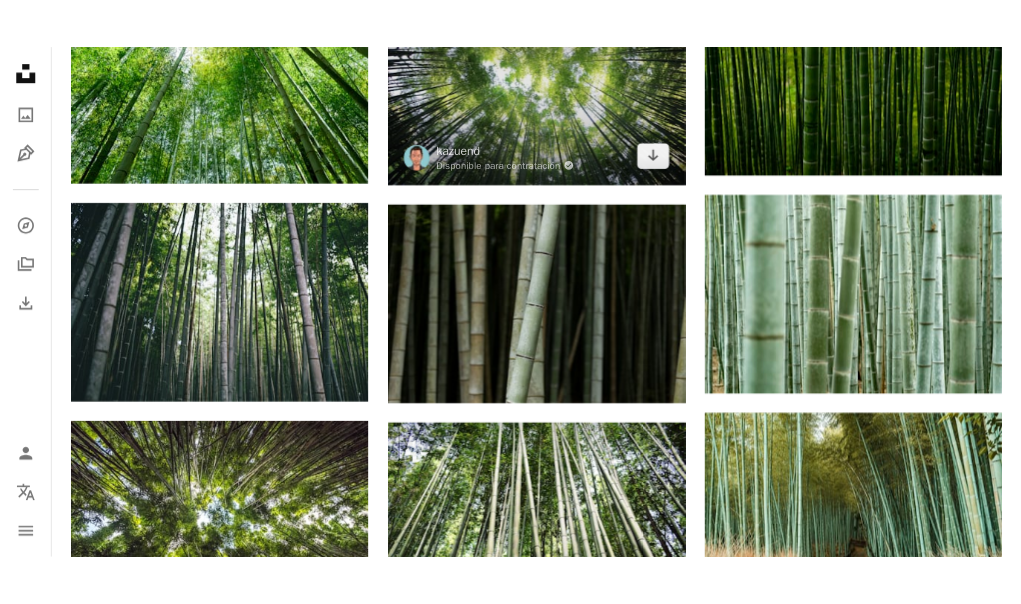 scroll, scrollTop: 1222, scrollLeft: 0, axis: vertical 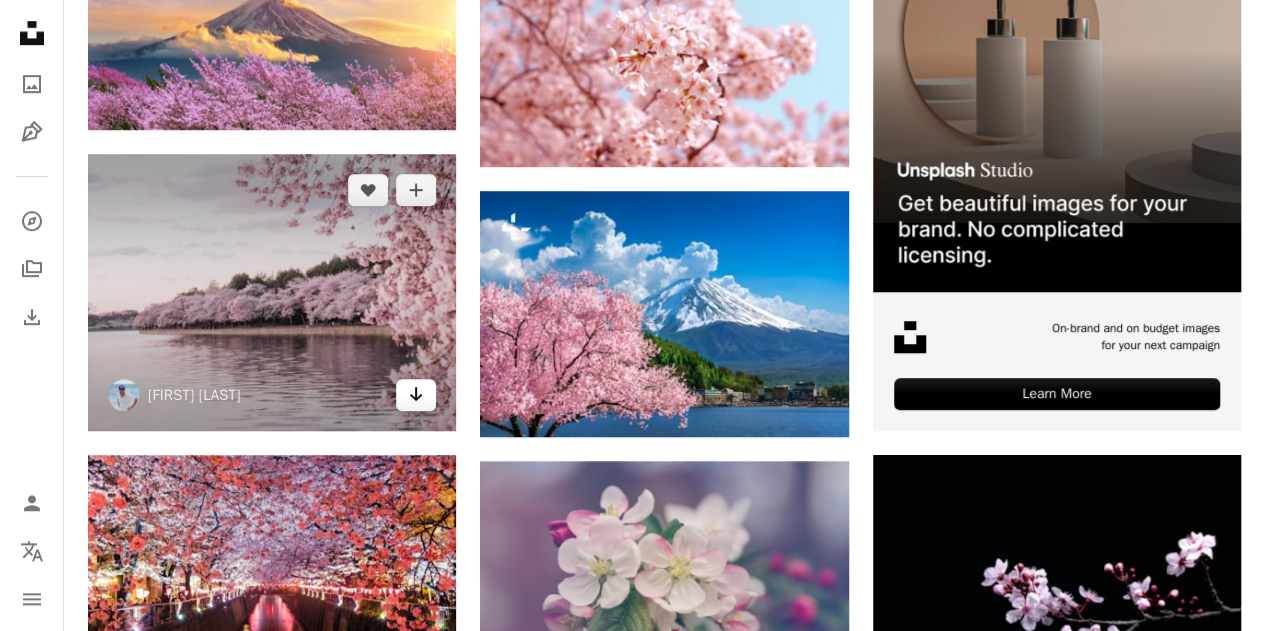 click on "Arrow pointing down" 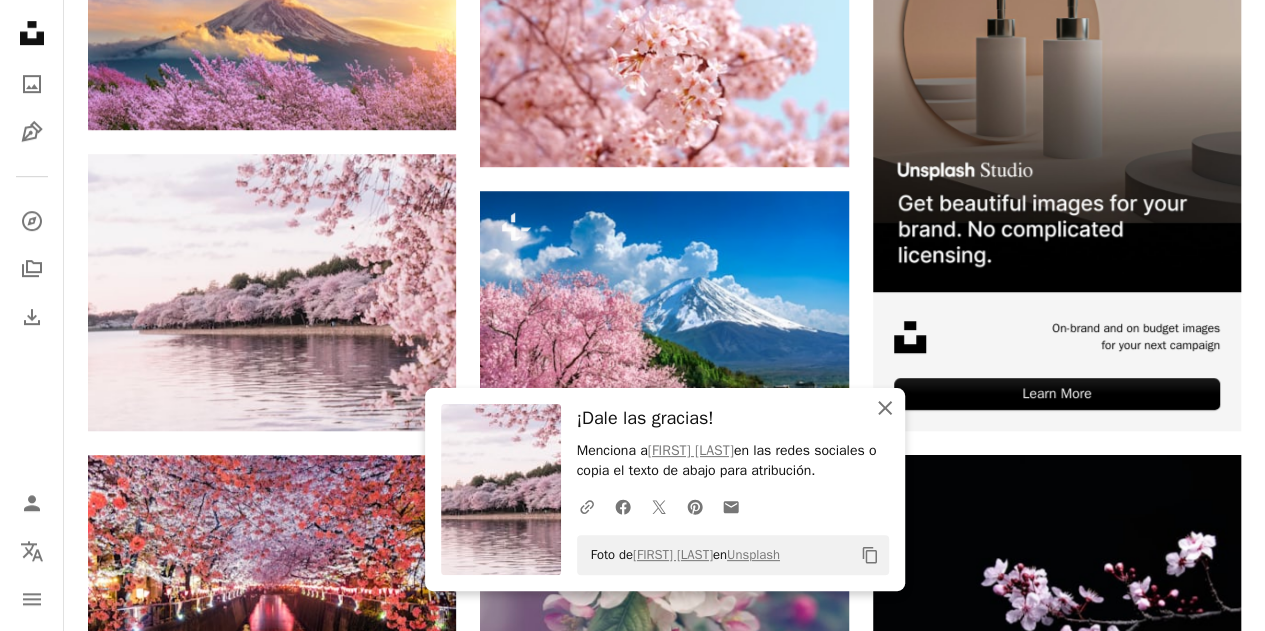 click on "An X shape" 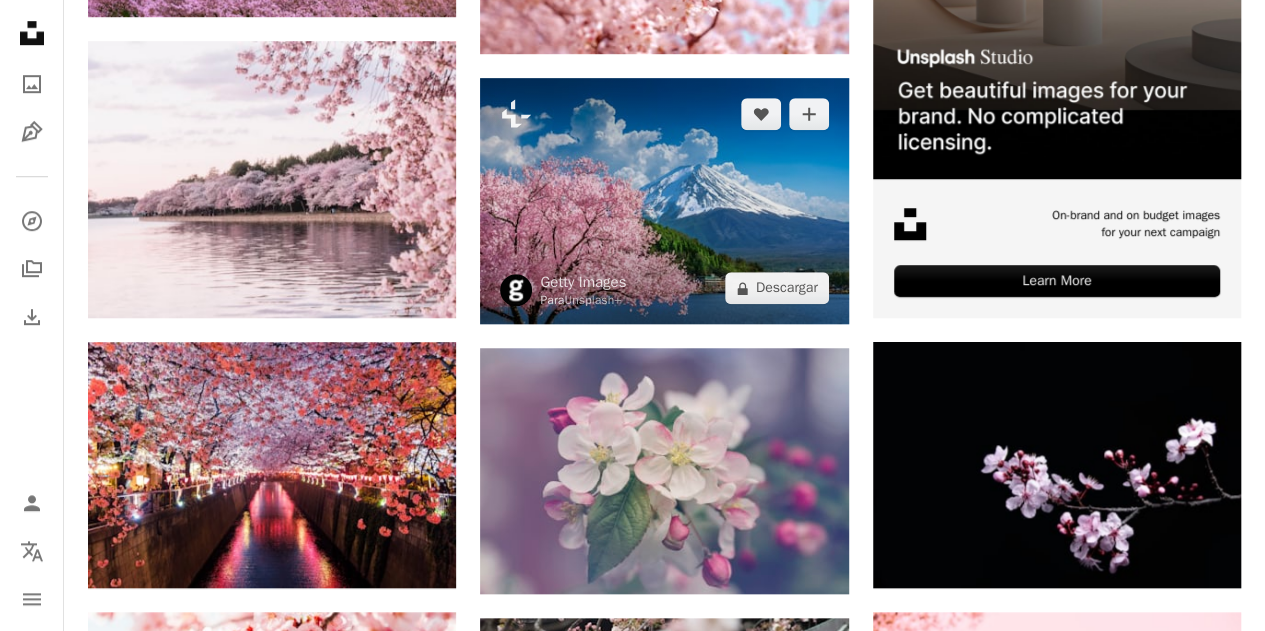 scroll, scrollTop: 692, scrollLeft: 0, axis: vertical 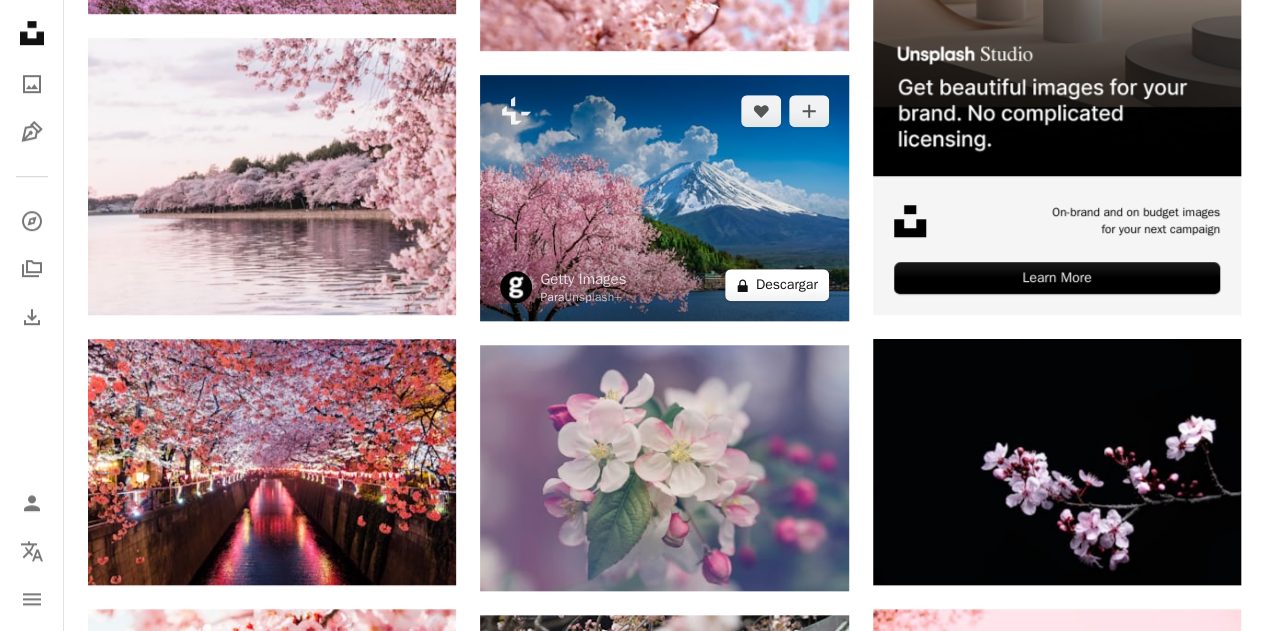 click on "A lock Descargar" at bounding box center (777, 285) 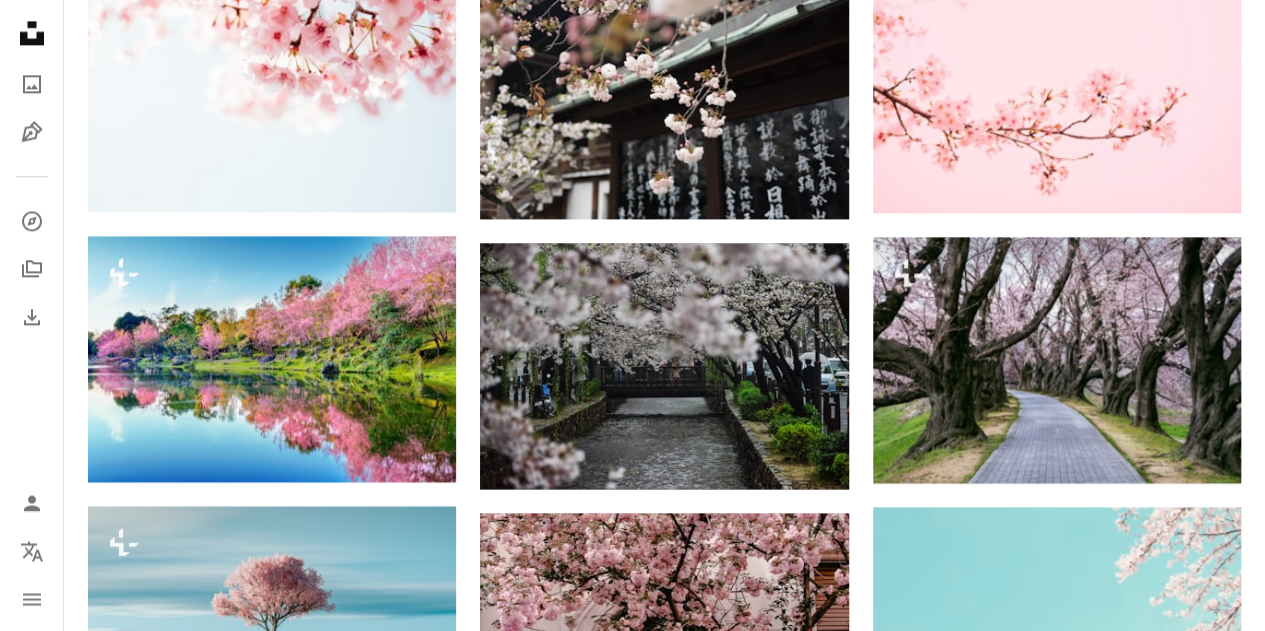scroll, scrollTop: 1338, scrollLeft: 0, axis: vertical 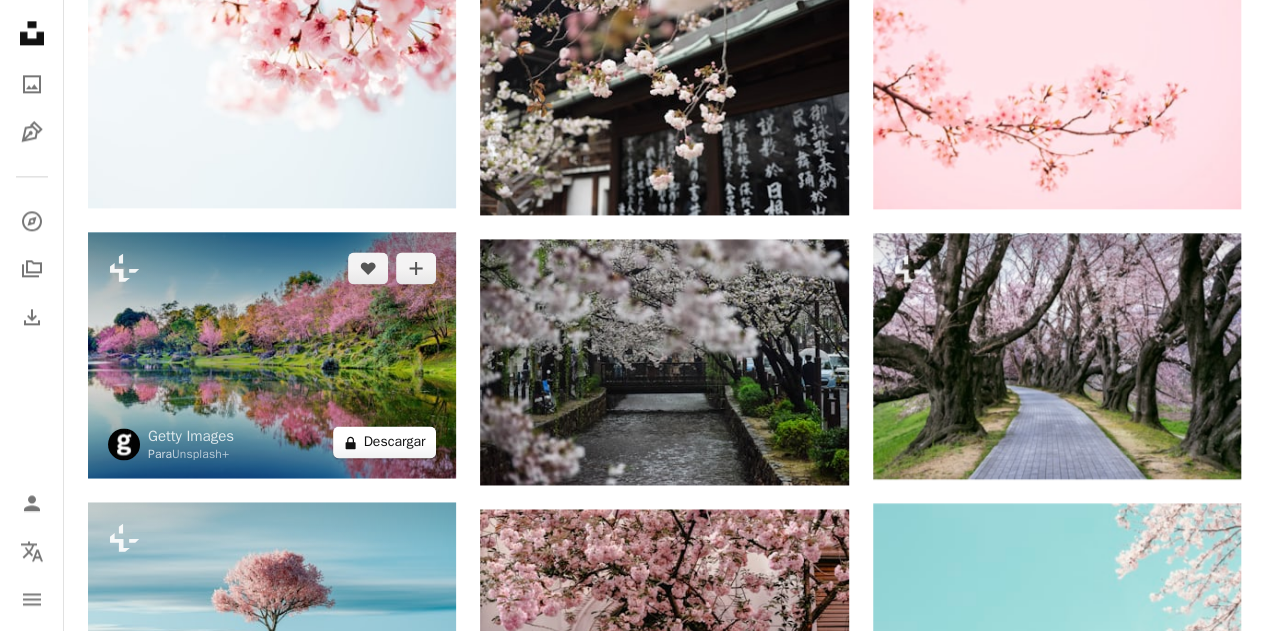 click on "A lock Descargar" at bounding box center [385, 442] 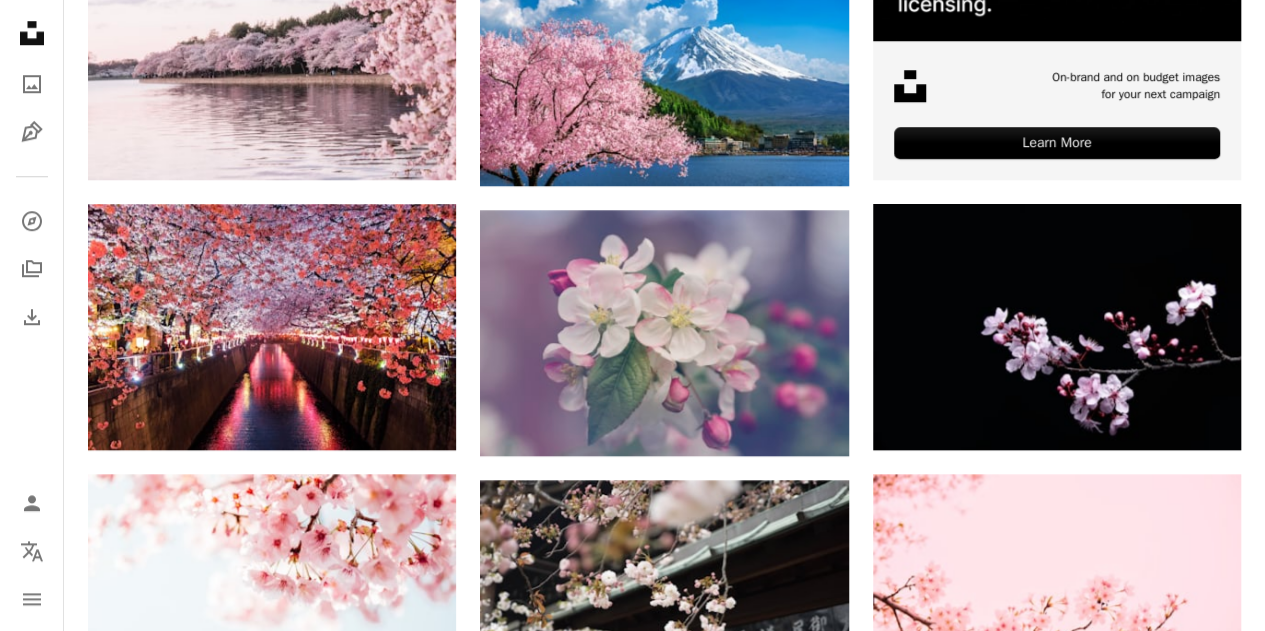 scroll, scrollTop: 786, scrollLeft: 0, axis: vertical 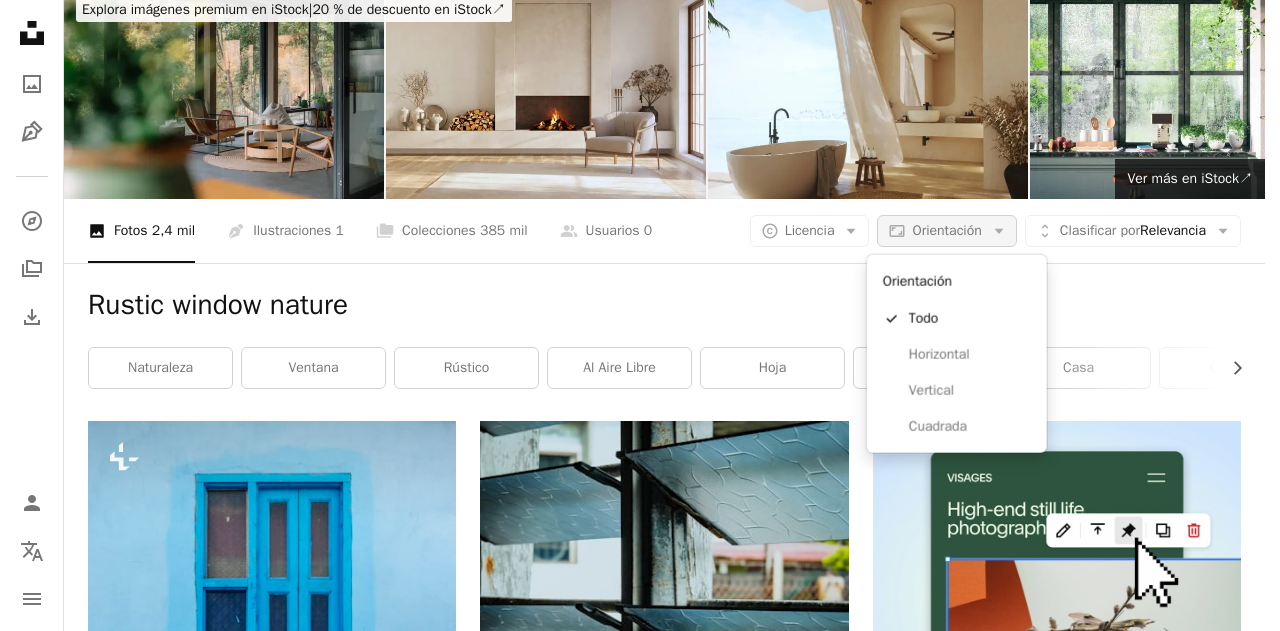 click on "Aspect ratio Orientación Arrow down" at bounding box center [946, 231] 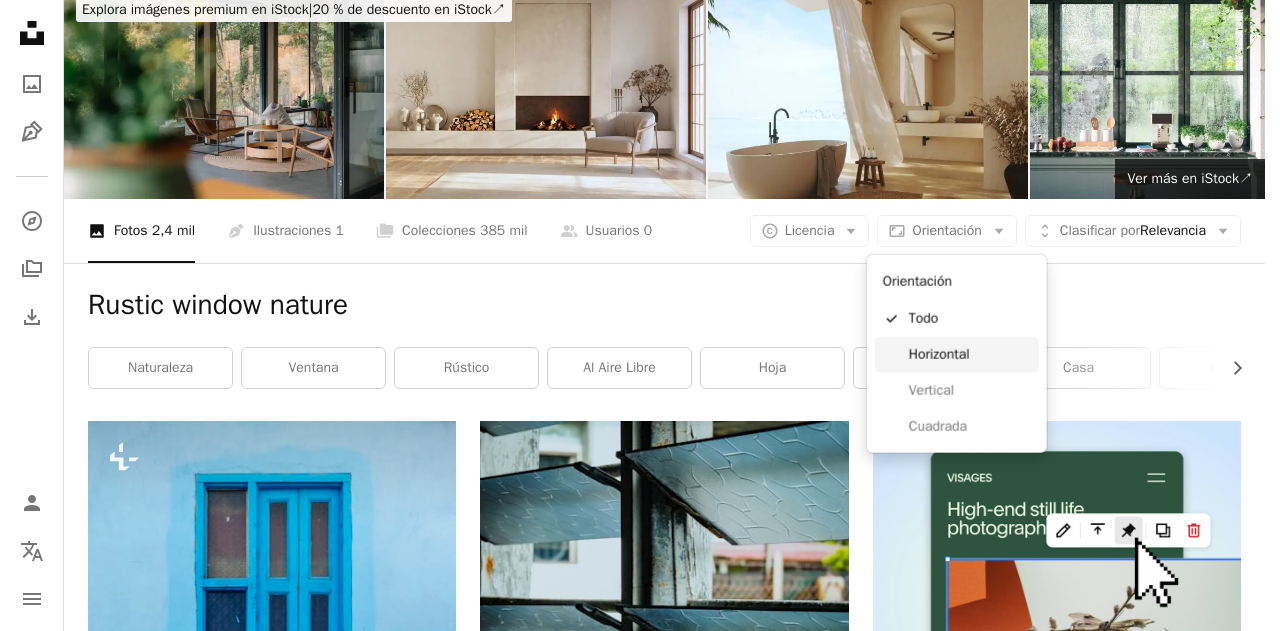 click on "Horizontal" at bounding box center (970, 355) 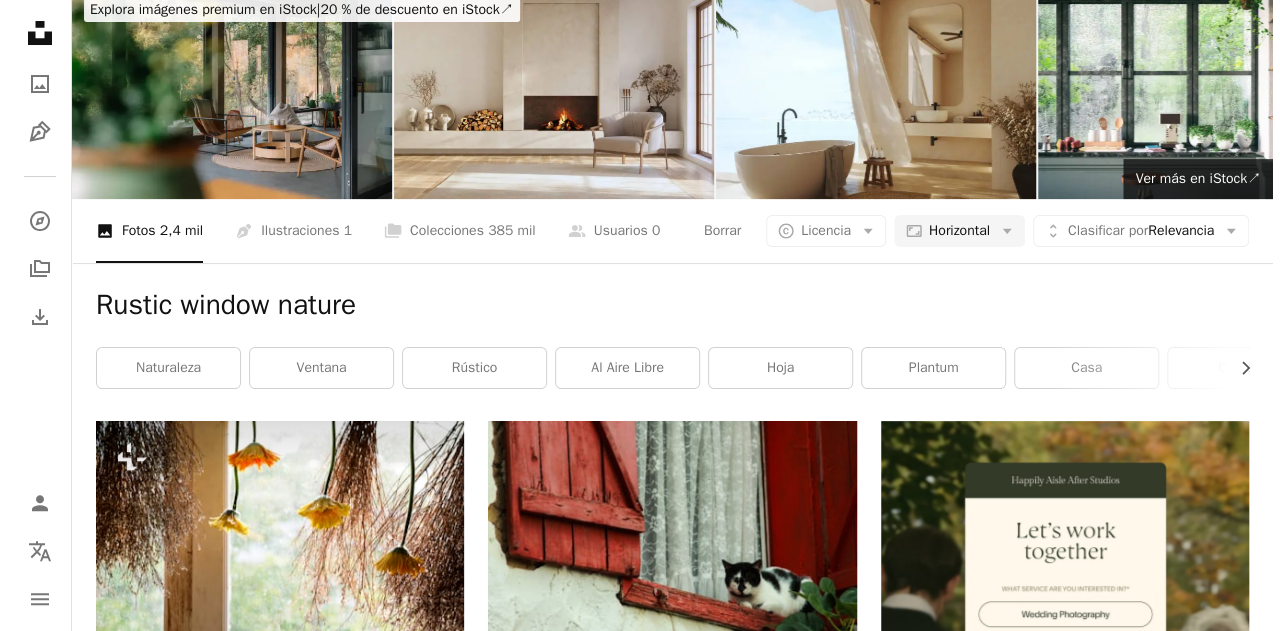 scroll, scrollTop: 0, scrollLeft: 0, axis: both 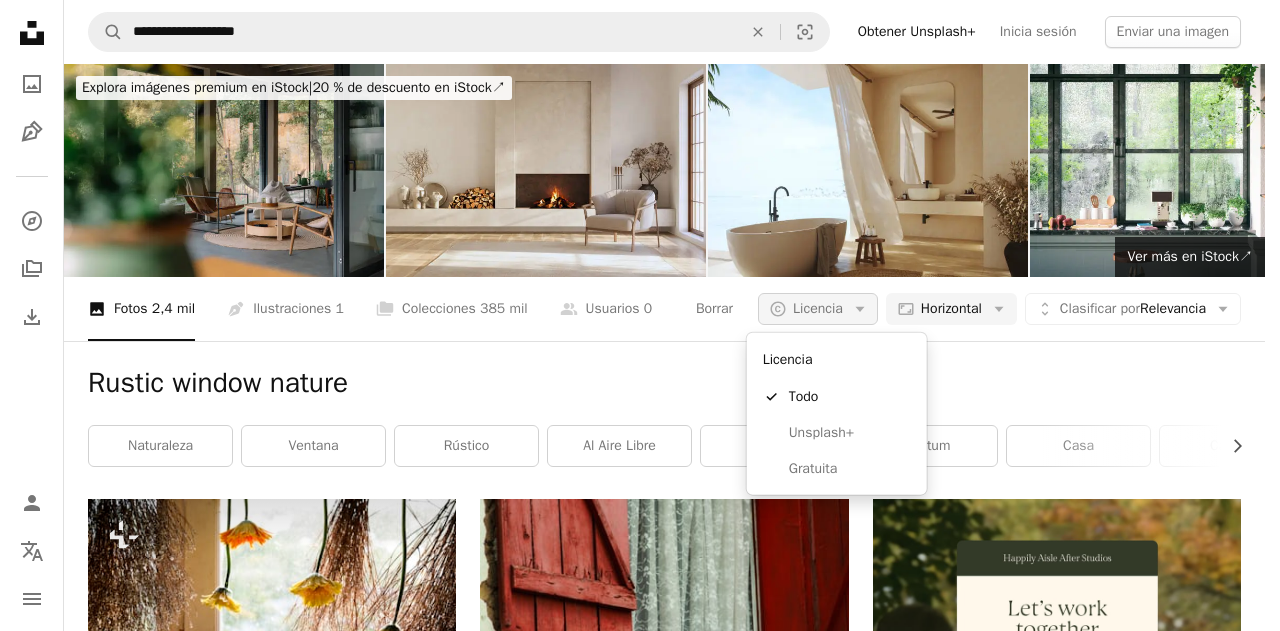 click on "Licencia" at bounding box center [818, 309] 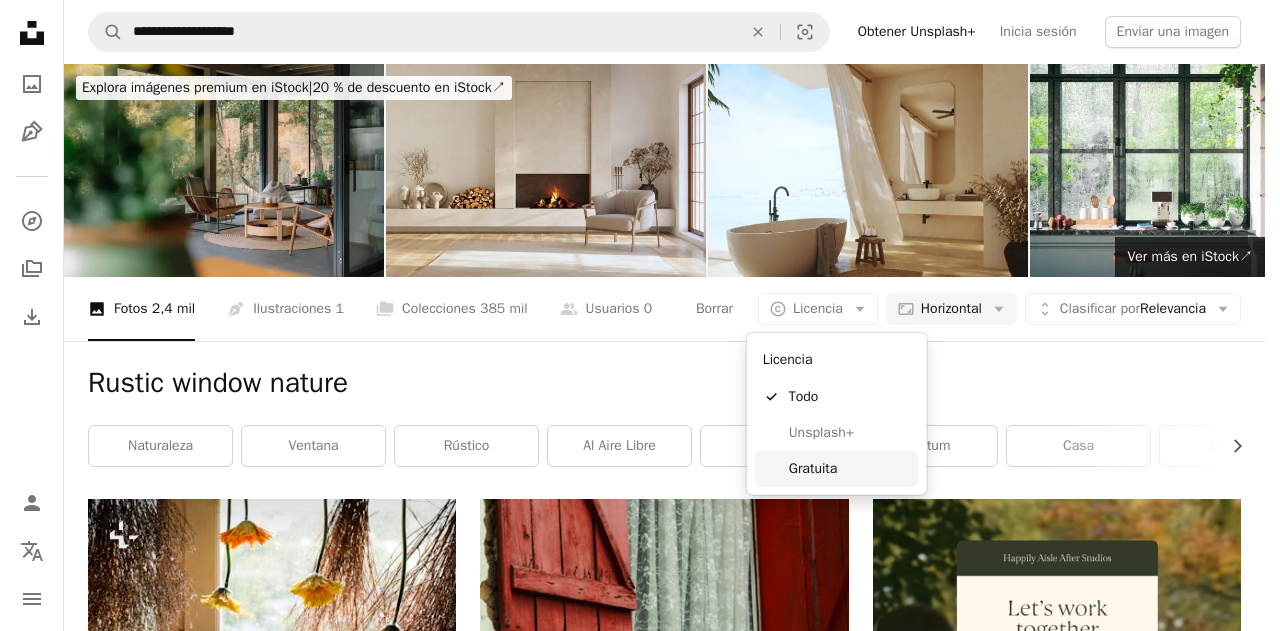 click on "Gratuita" at bounding box center (850, 469) 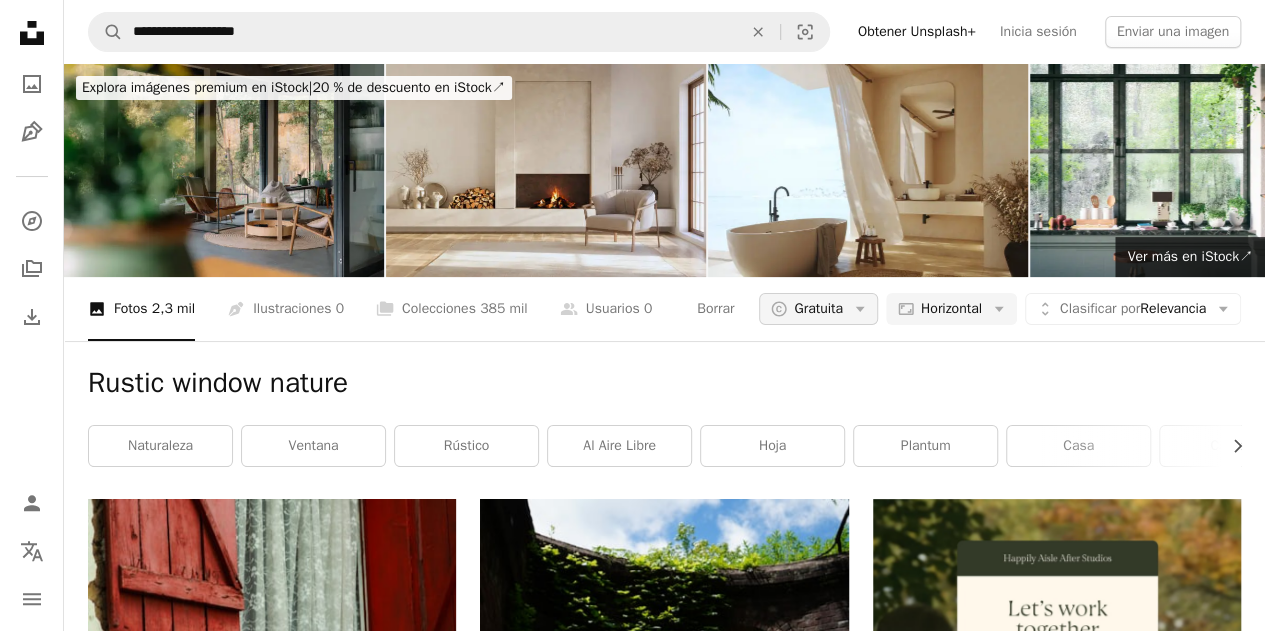 scroll, scrollTop: 3075, scrollLeft: 0, axis: vertical 